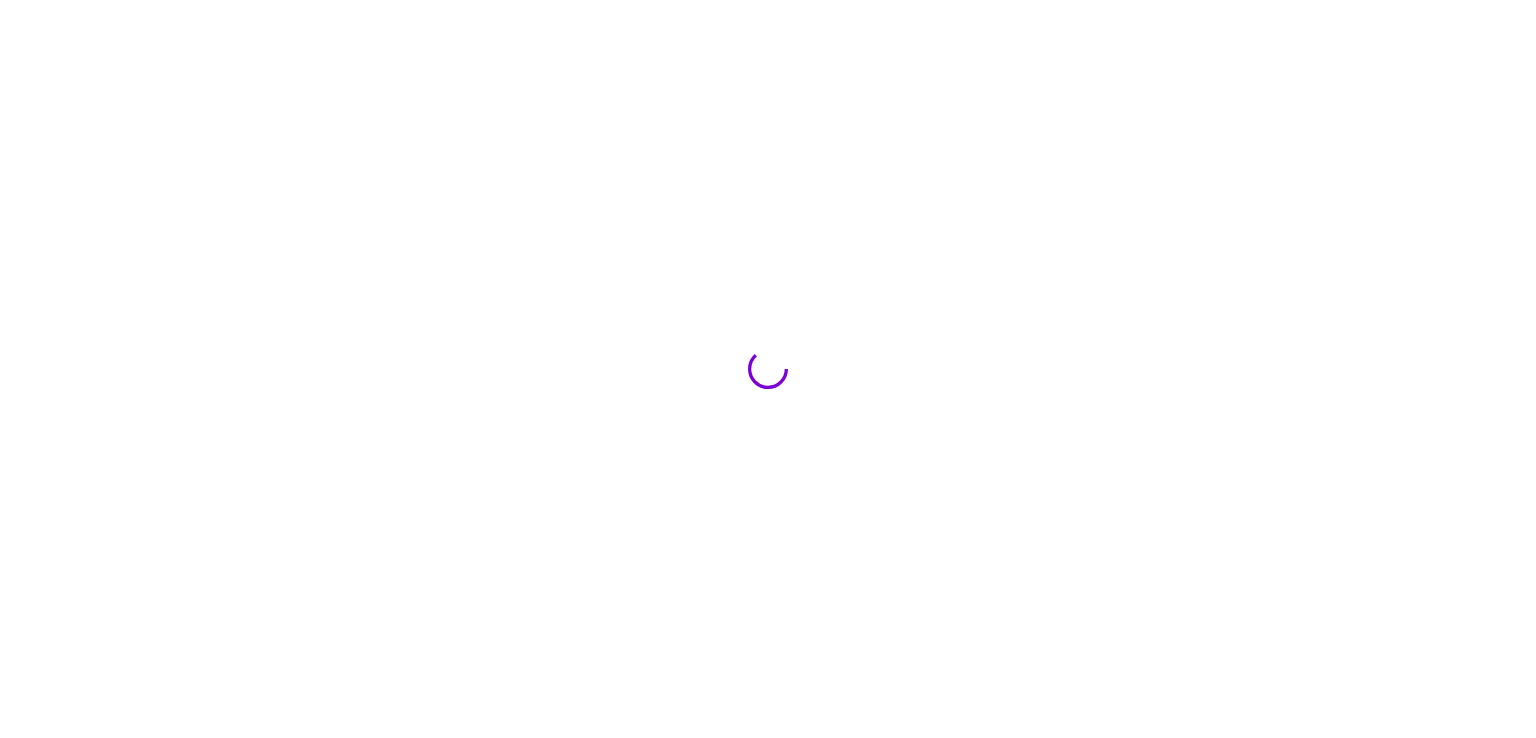 scroll, scrollTop: 0, scrollLeft: 0, axis: both 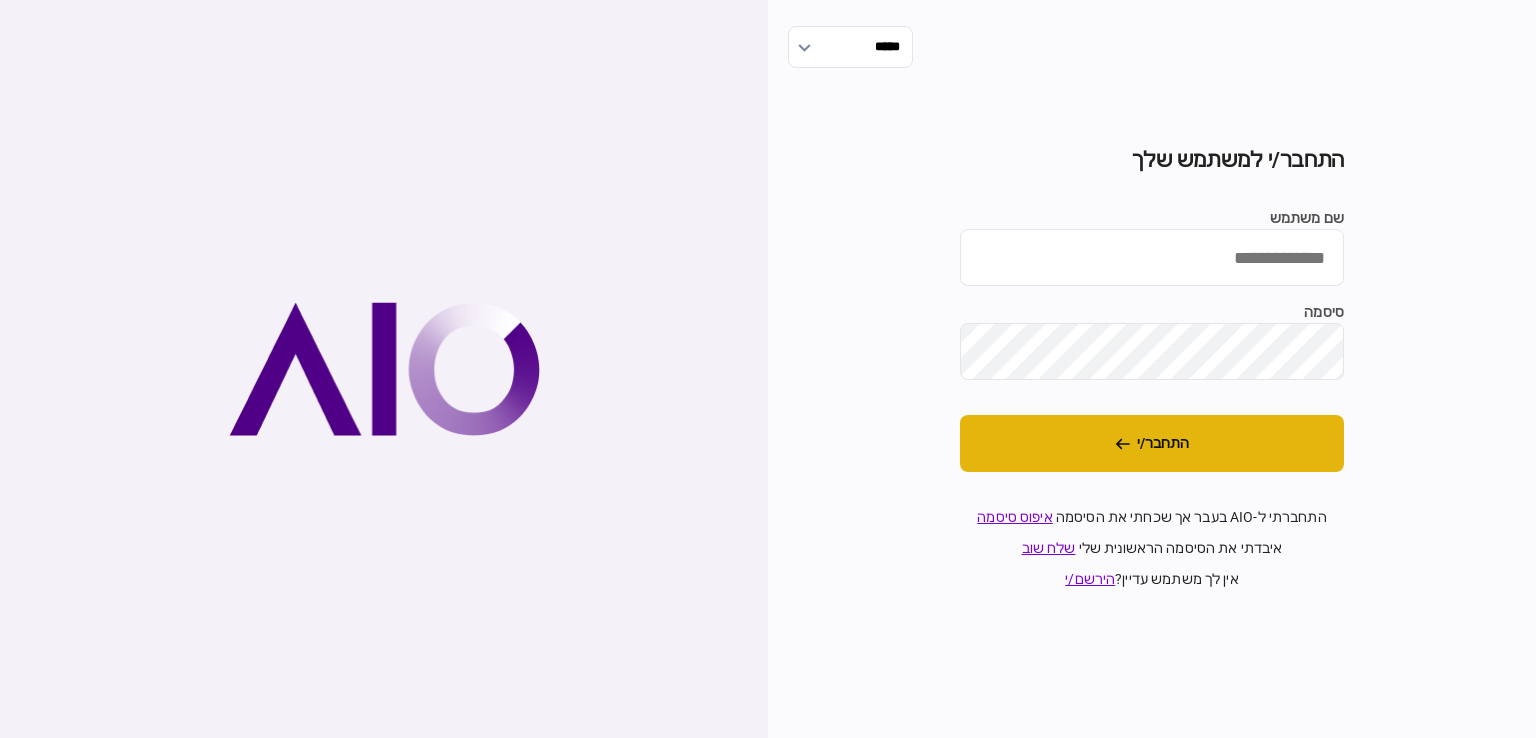 type on "*********" 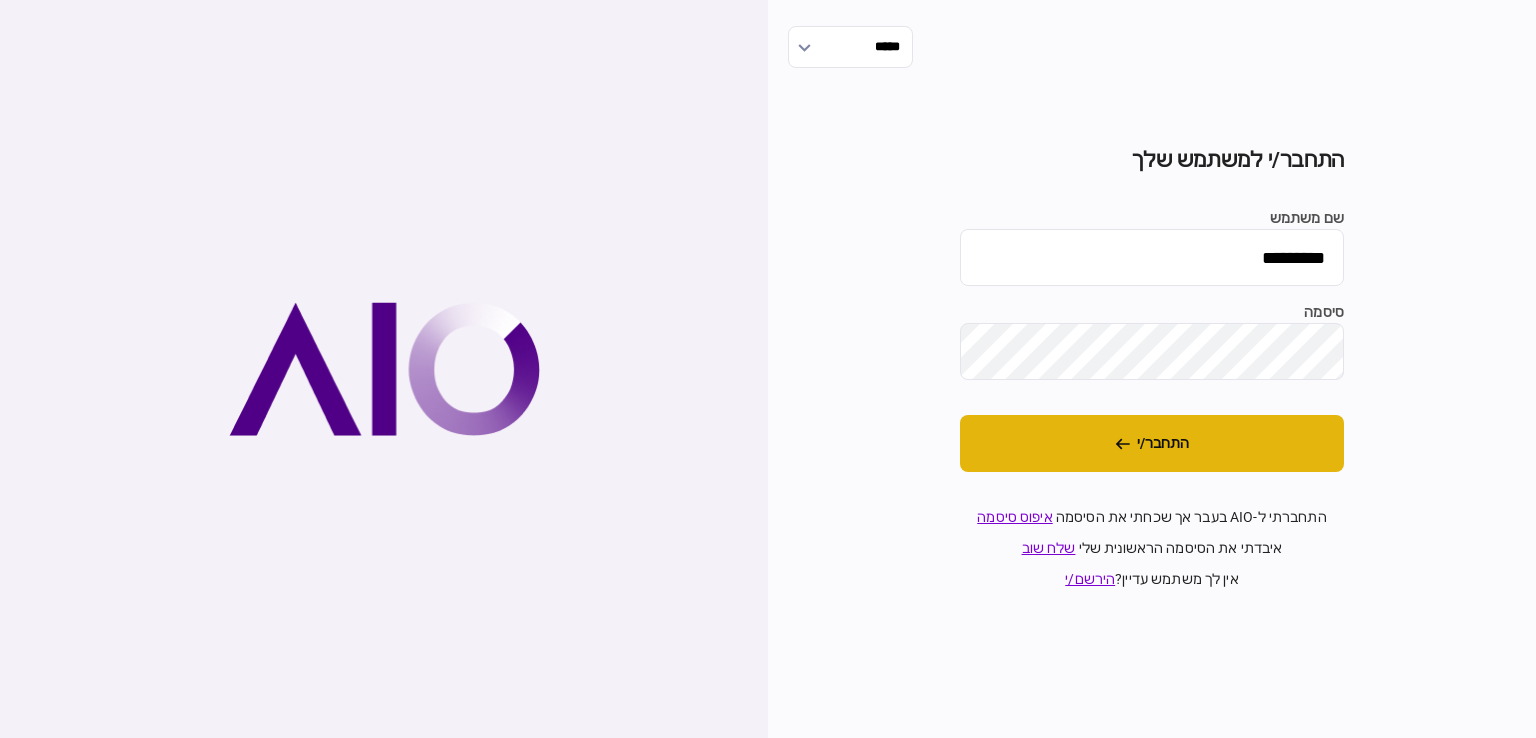 click on "התחבר/י" at bounding box center (1152, 443) 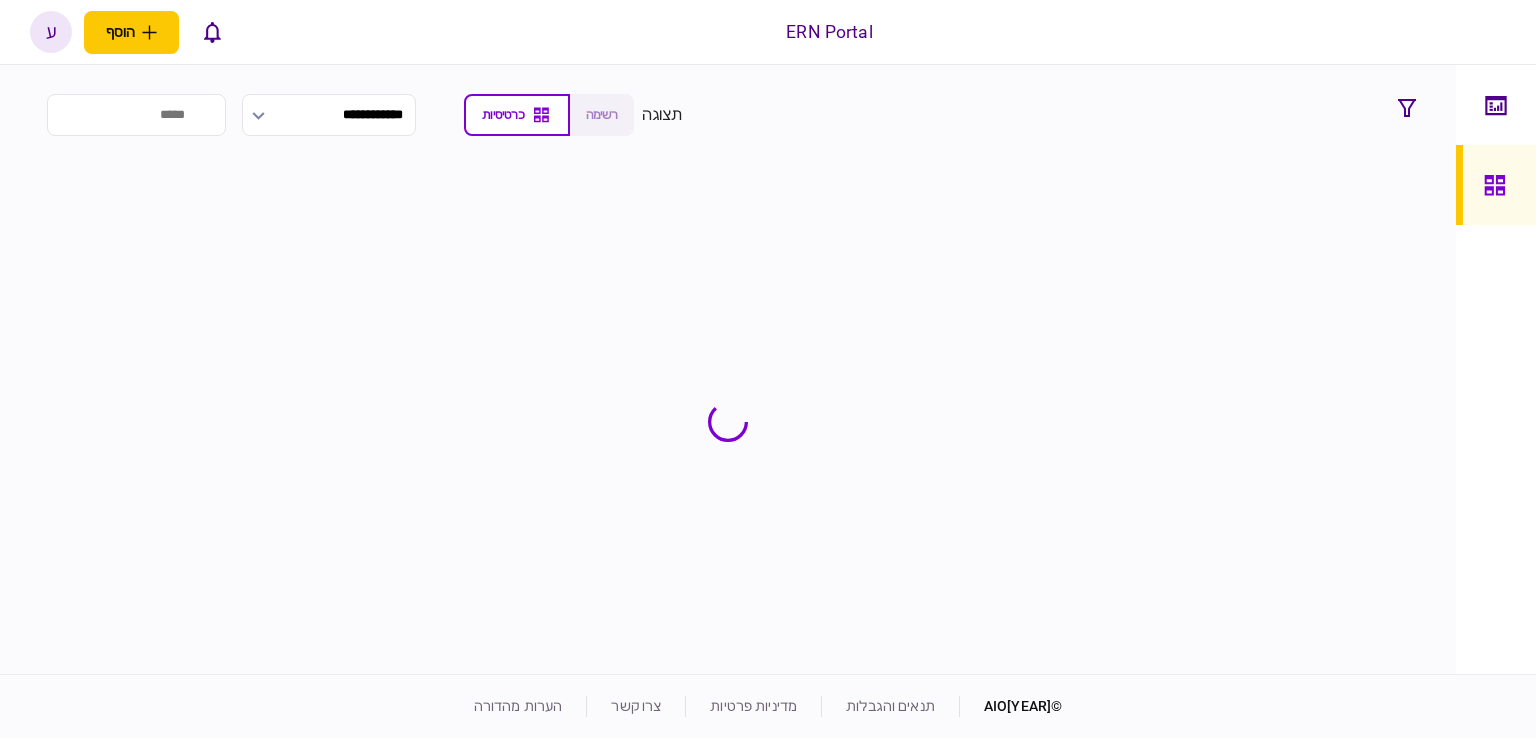 scroll, scrollTop: 0, scrollLeft: 0, axis: both 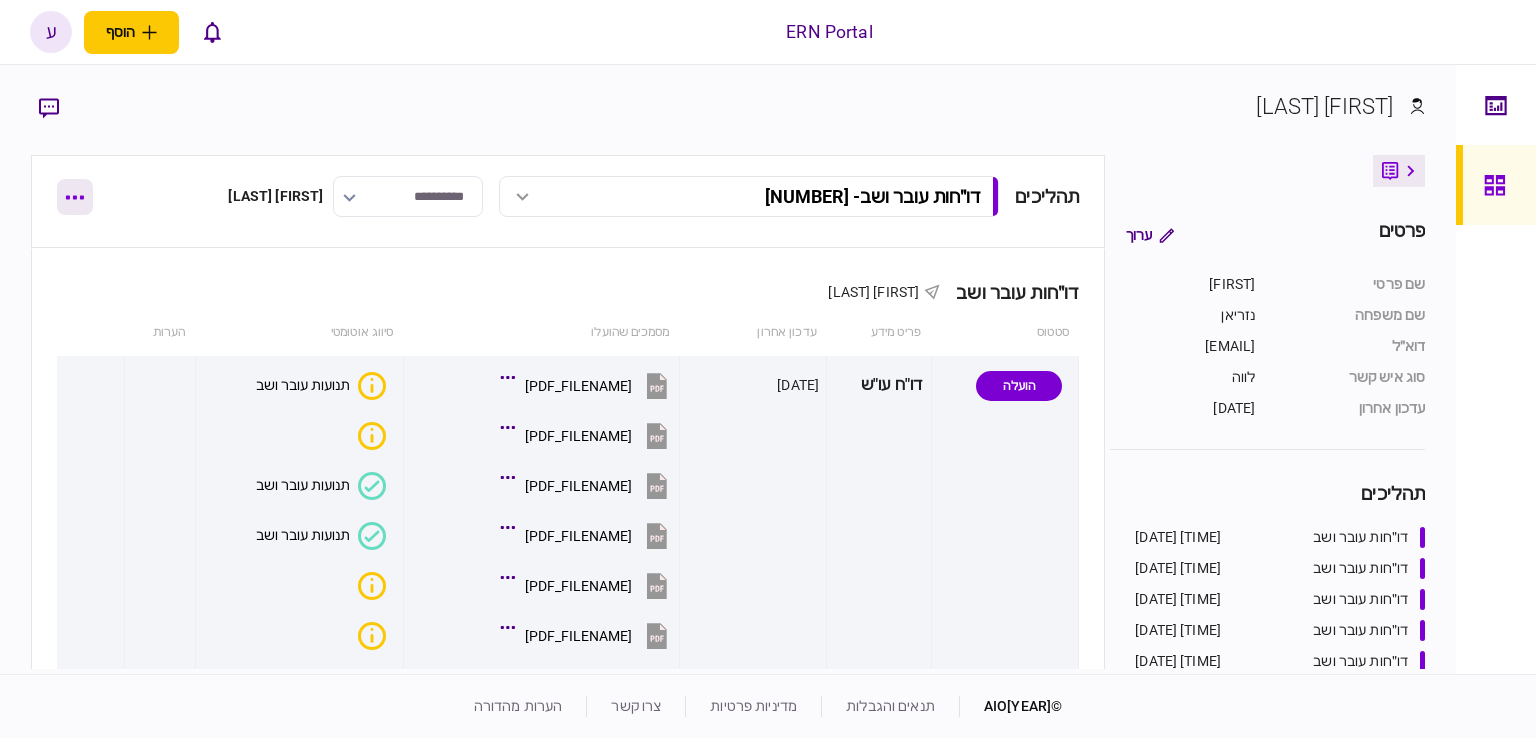 click at bounding box center [75, 197] 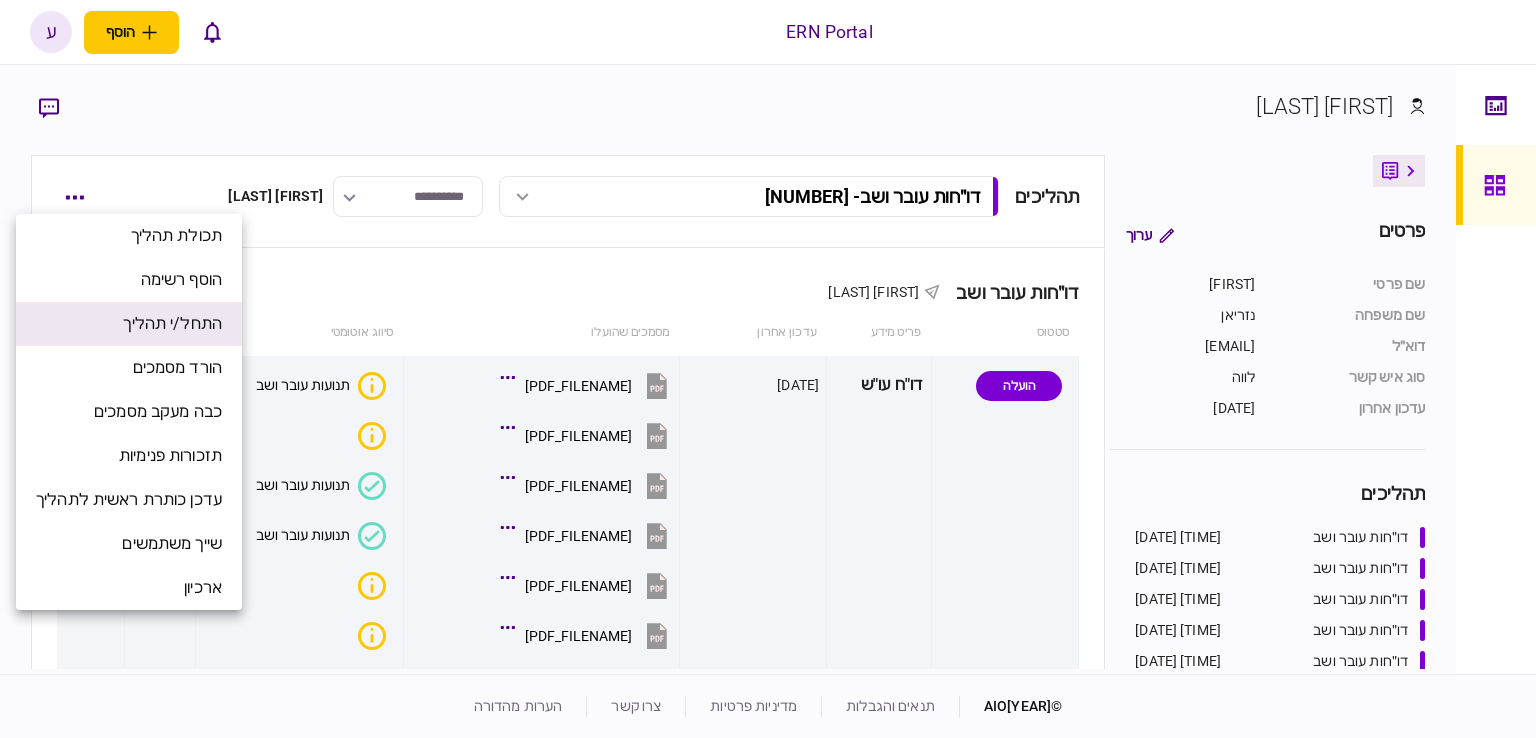 click on "התחל/י תהליך" at bounding box center (172, 324) 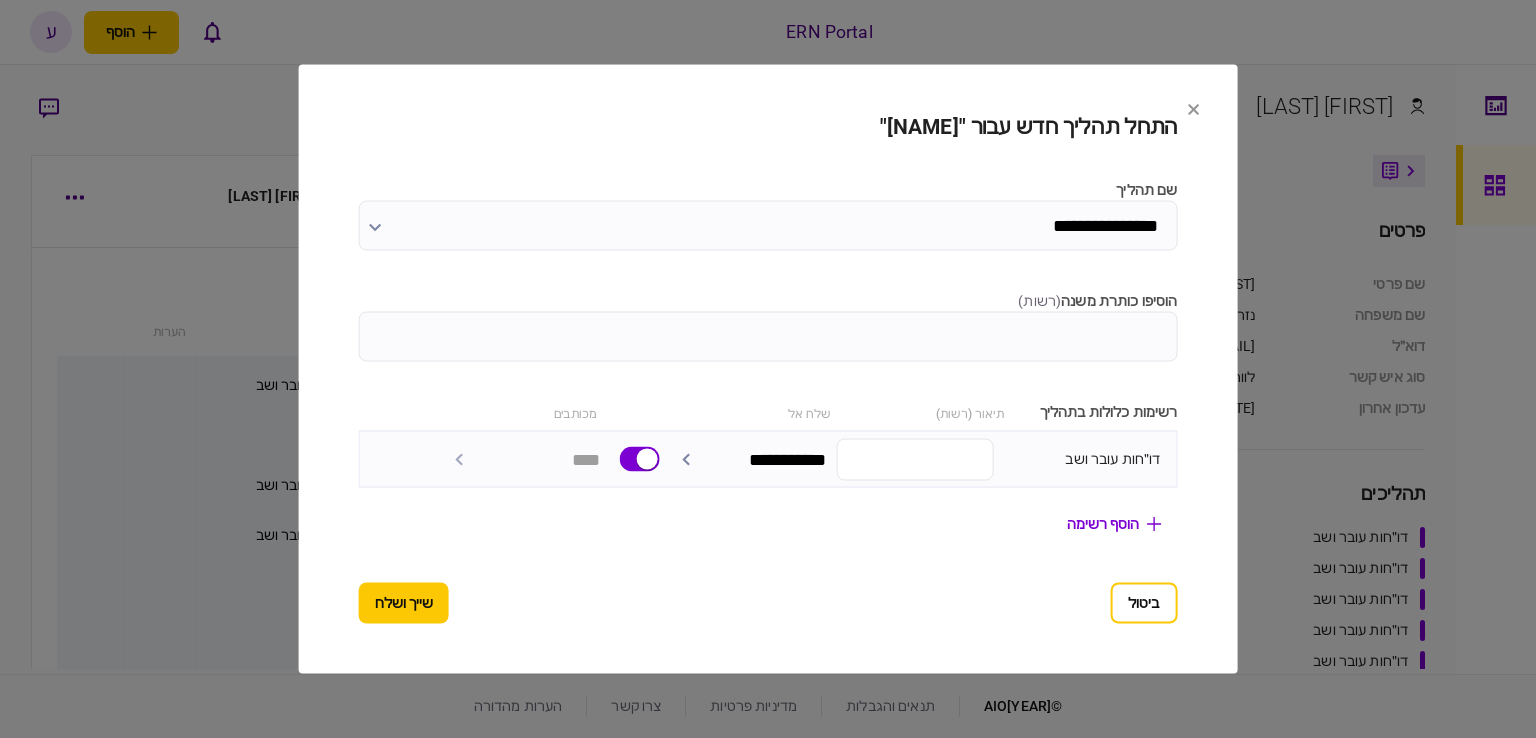 click on "הוסיפו כותרת משנה  ( רשות )" at bounding box center (768, 337) 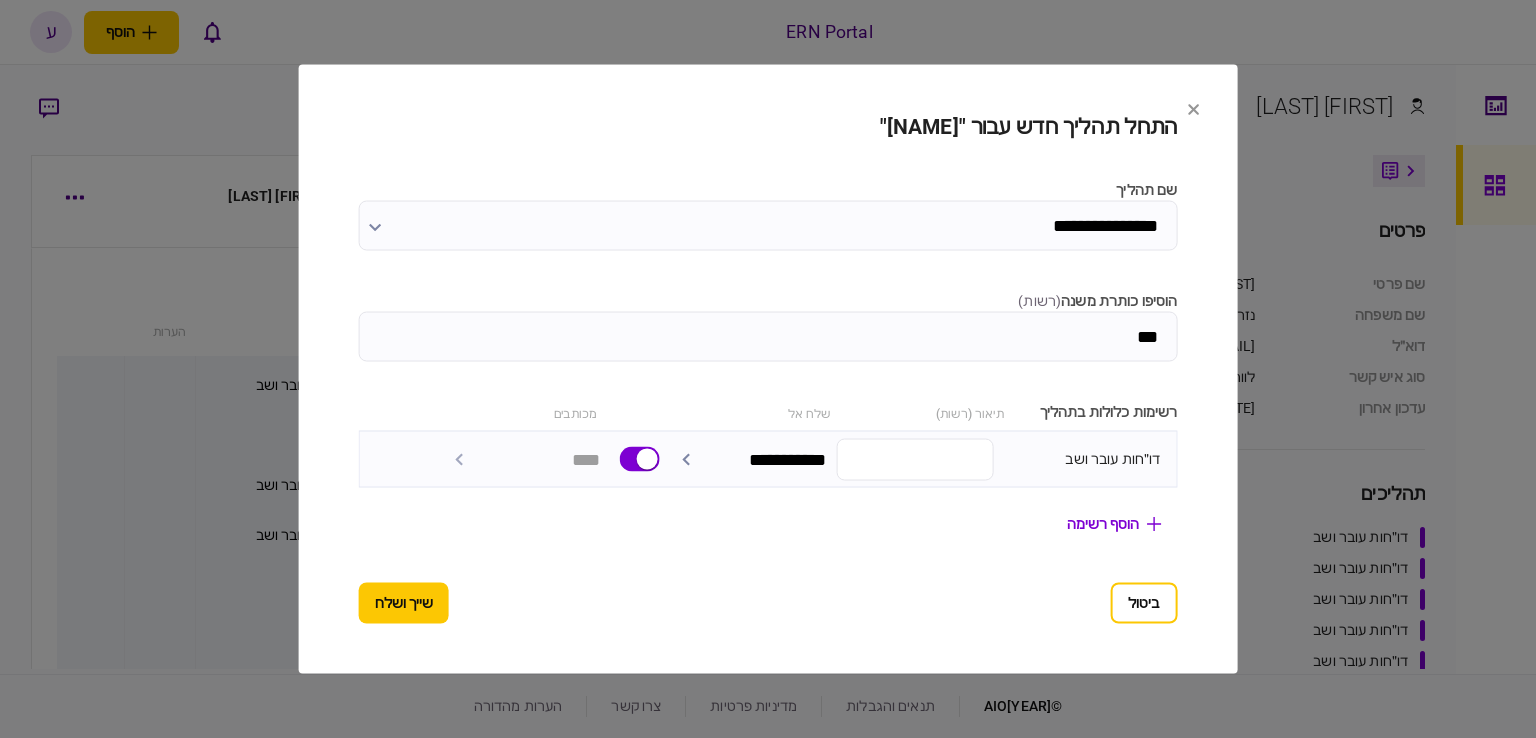 type on "***" 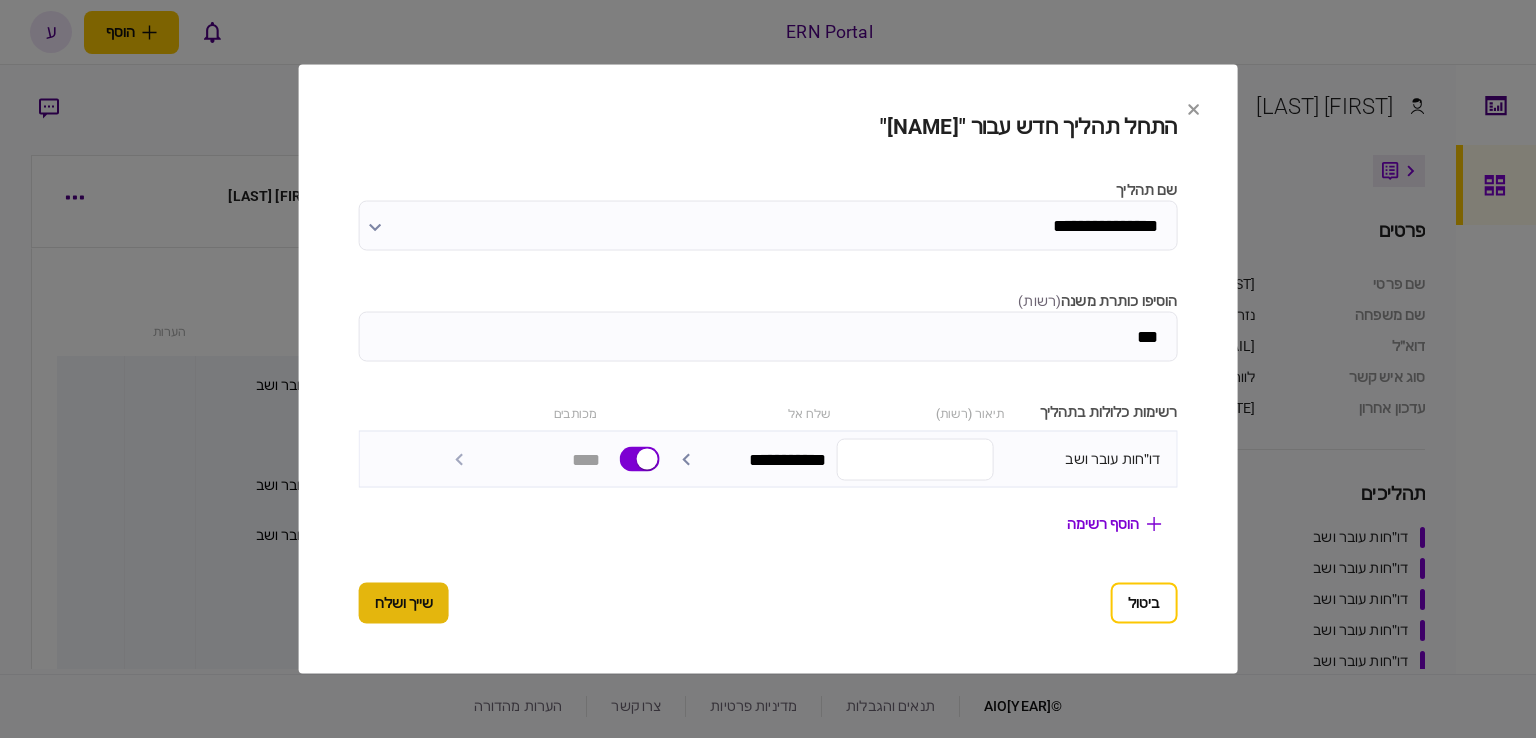 drag, startPoint x: 365, startPoint y: 576, endPoint x: 371, endPoint y: 585, distance: 10.816654 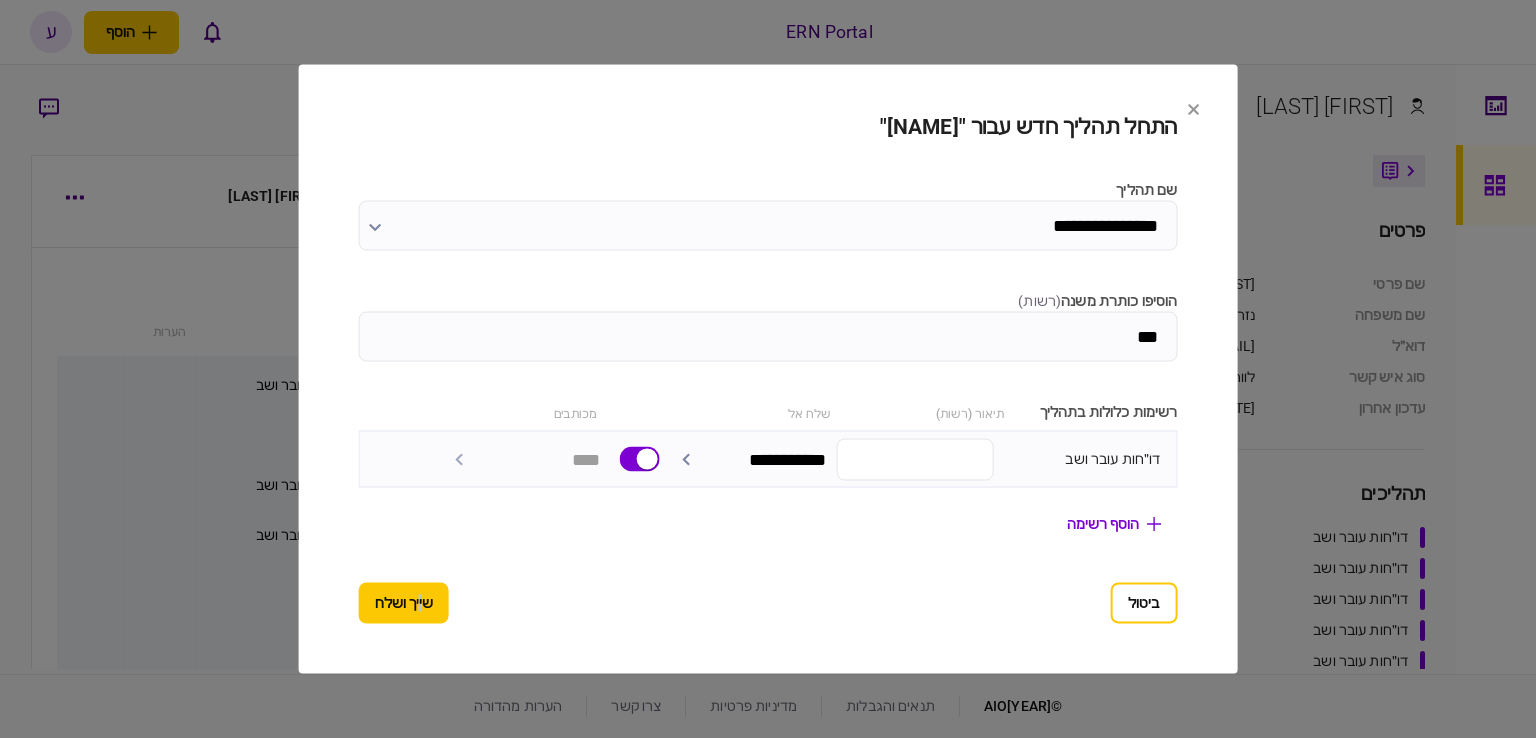 click on "שייך ושלח" at bounding box center (404, 603) 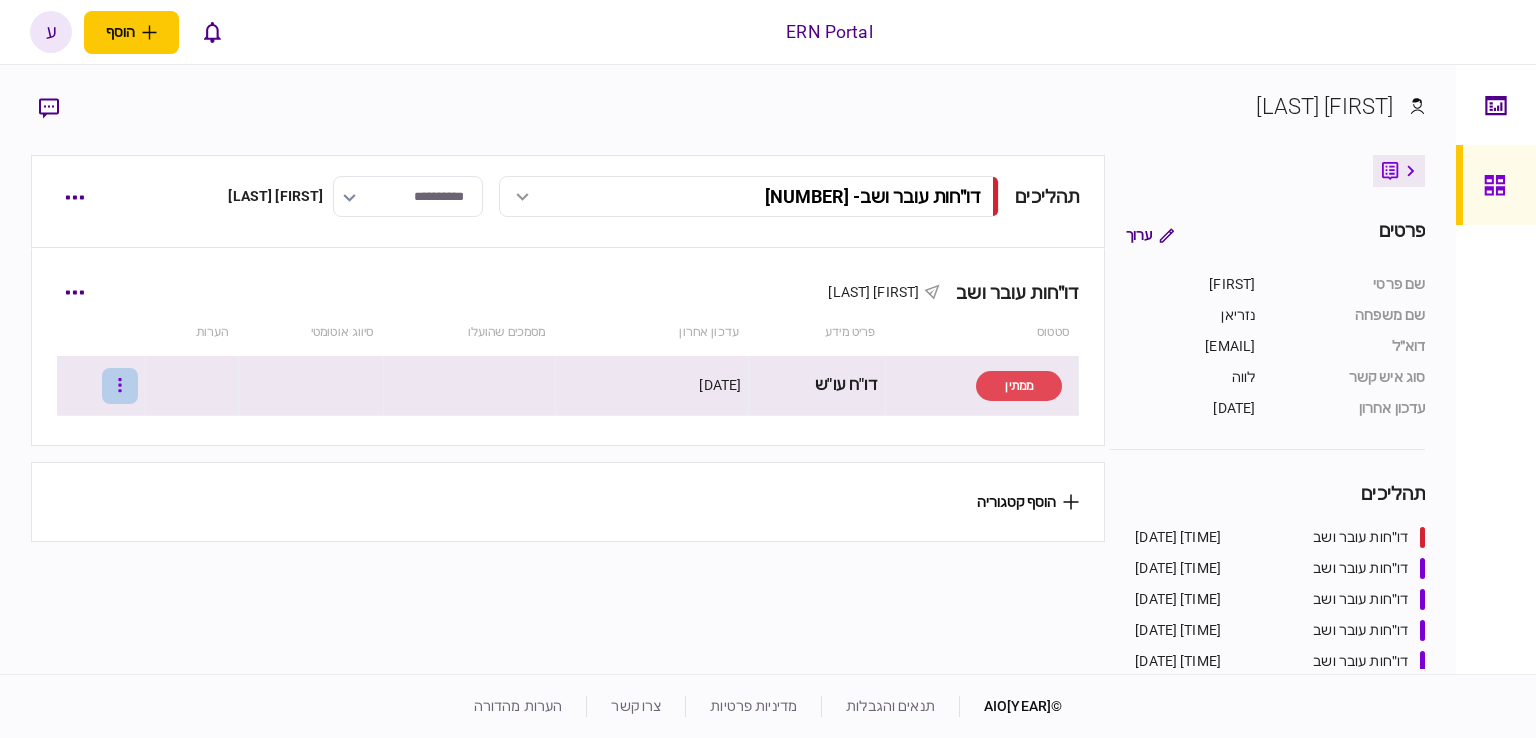 click at bounding box center (120, 386) 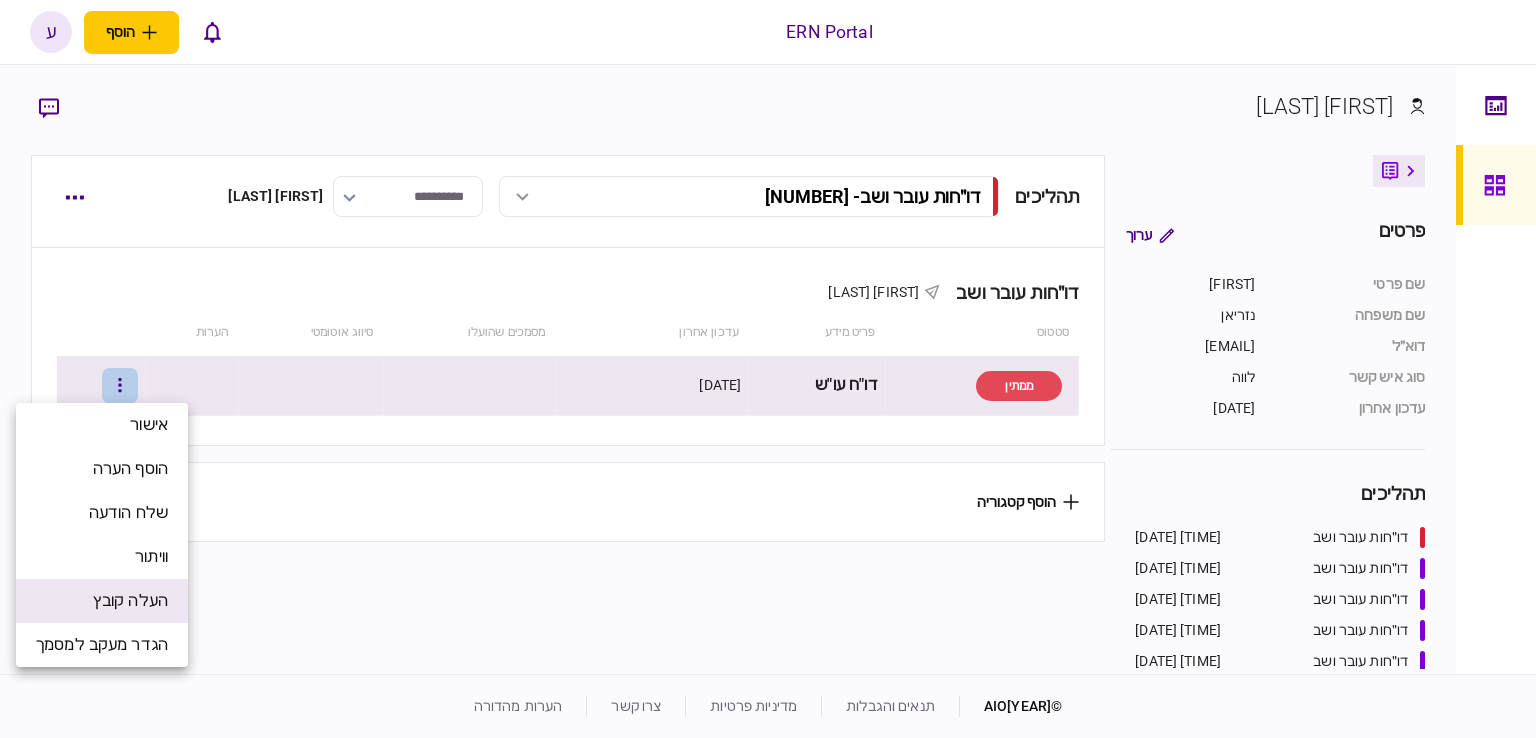 click on "העלה קובץ" at bounding box center [130, 601] 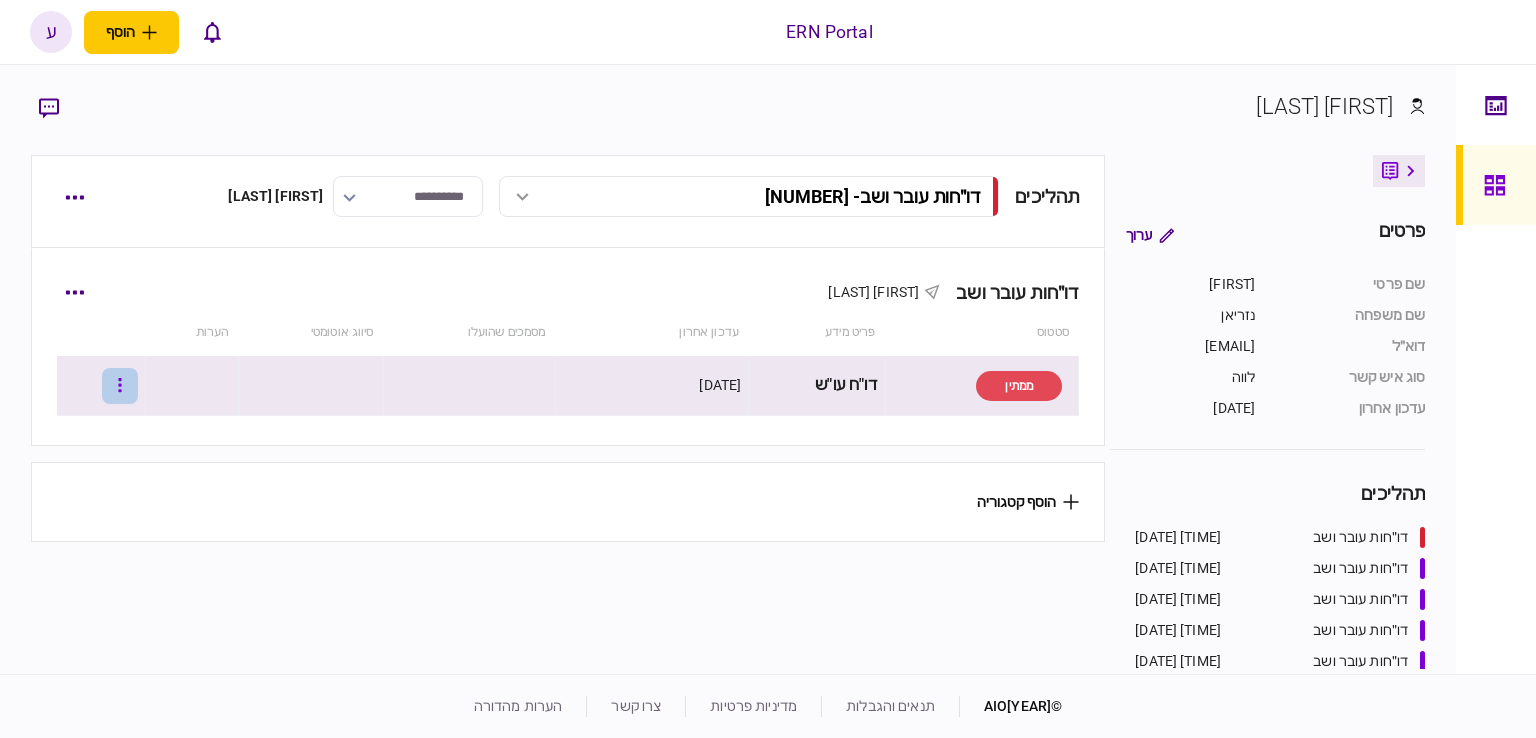 click at bounding box center (120, 386) 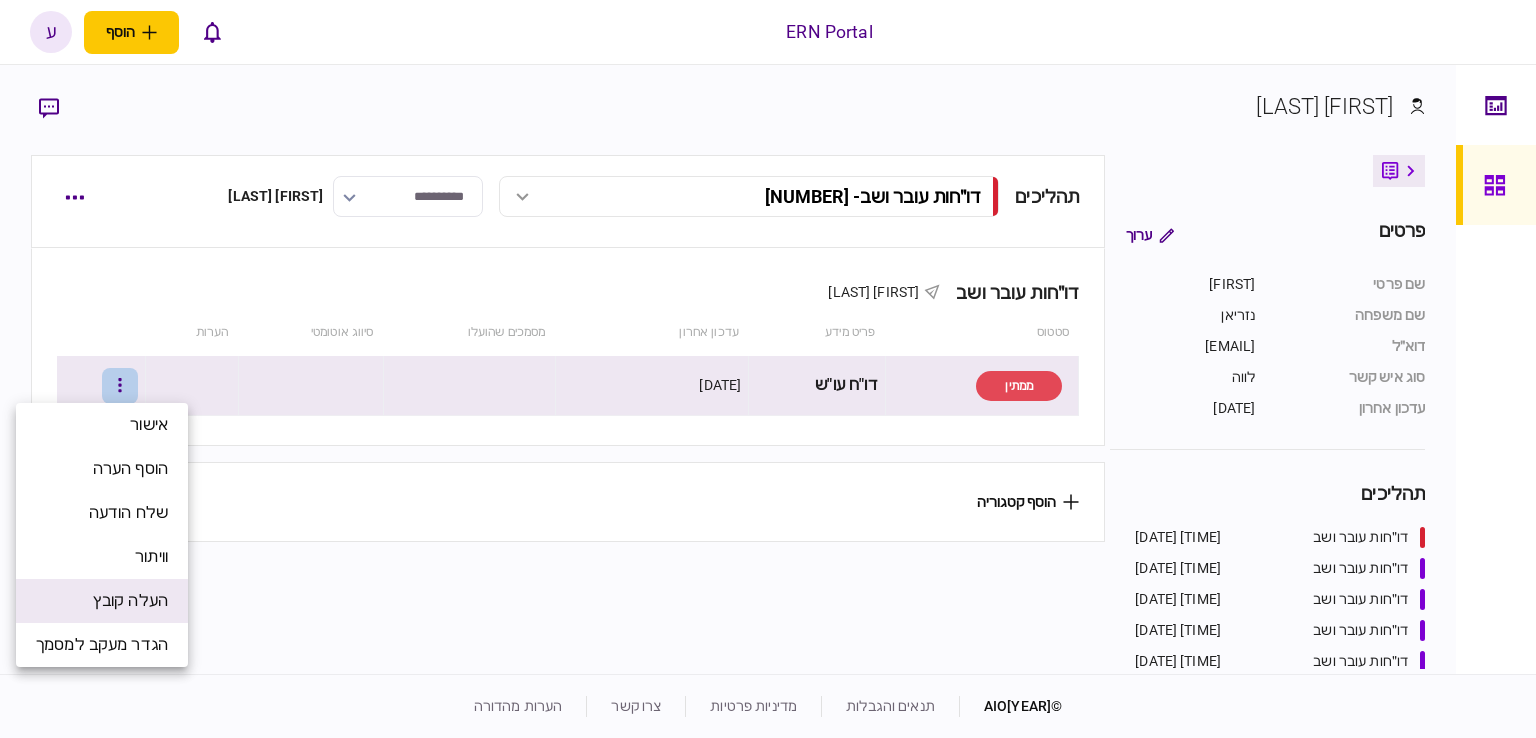 click on "העלה קובץ" at bounding box center (130, 601) 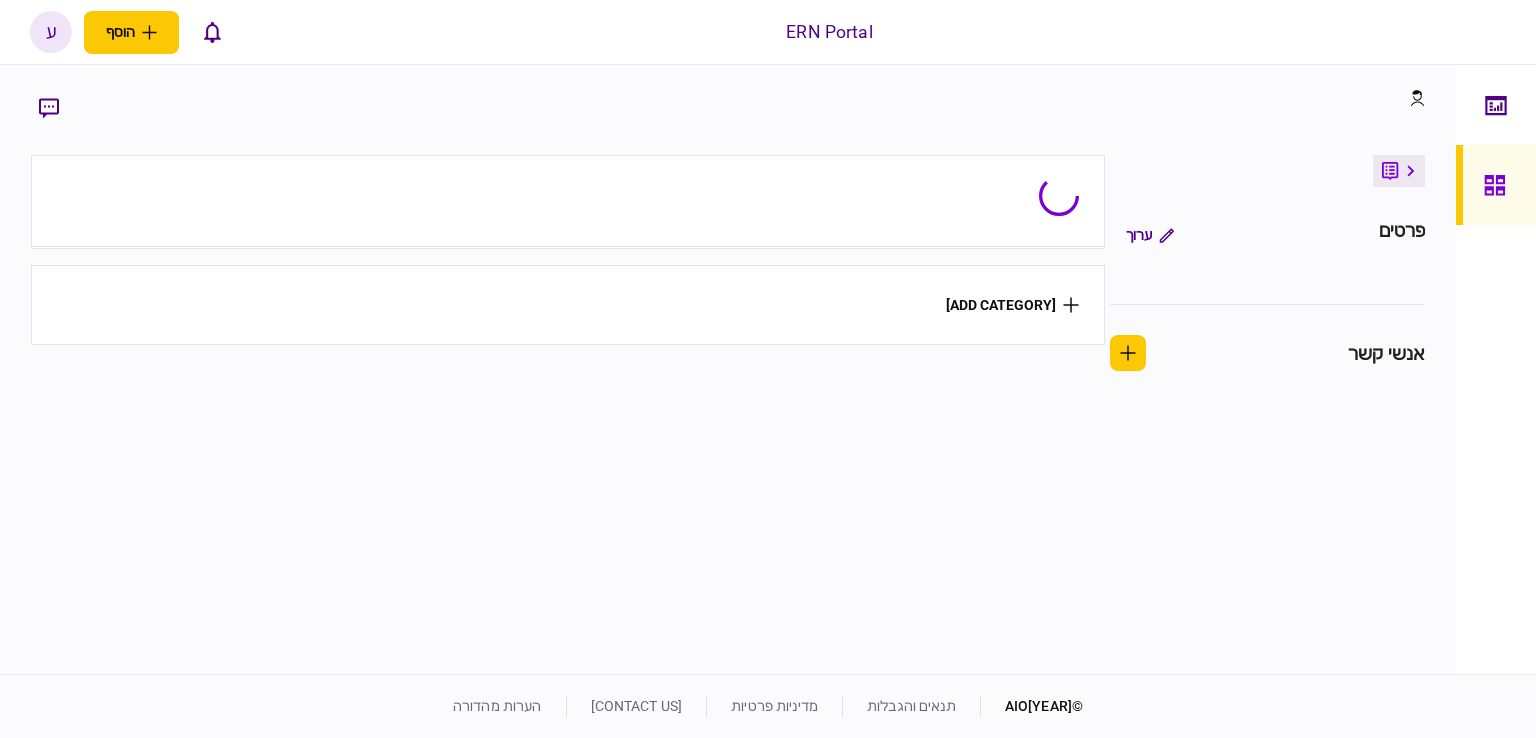 scroll, scrollTop: 0, scrollLeft: 0, axis: both 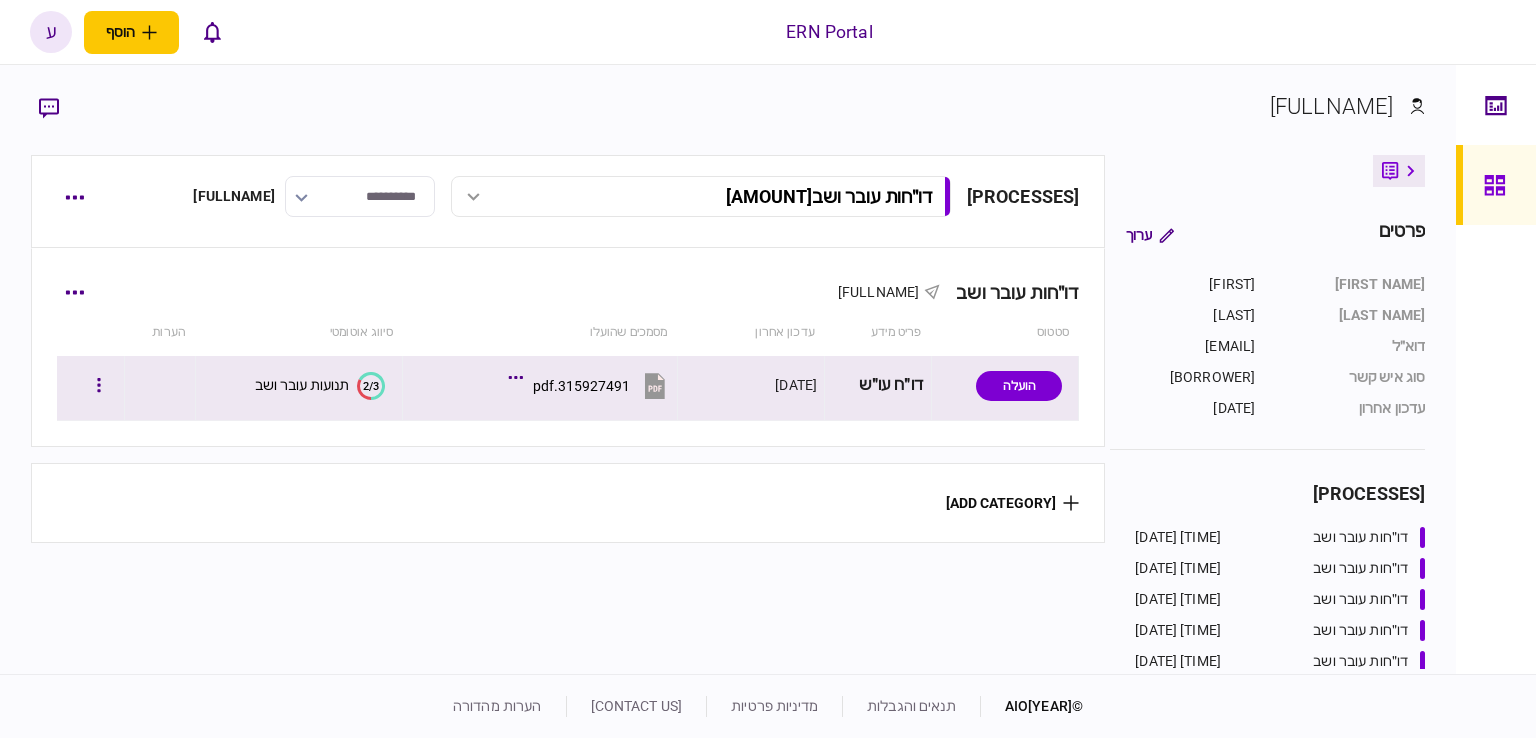 click on "תנועות עובר ושב" at bounding box center (302, 385) 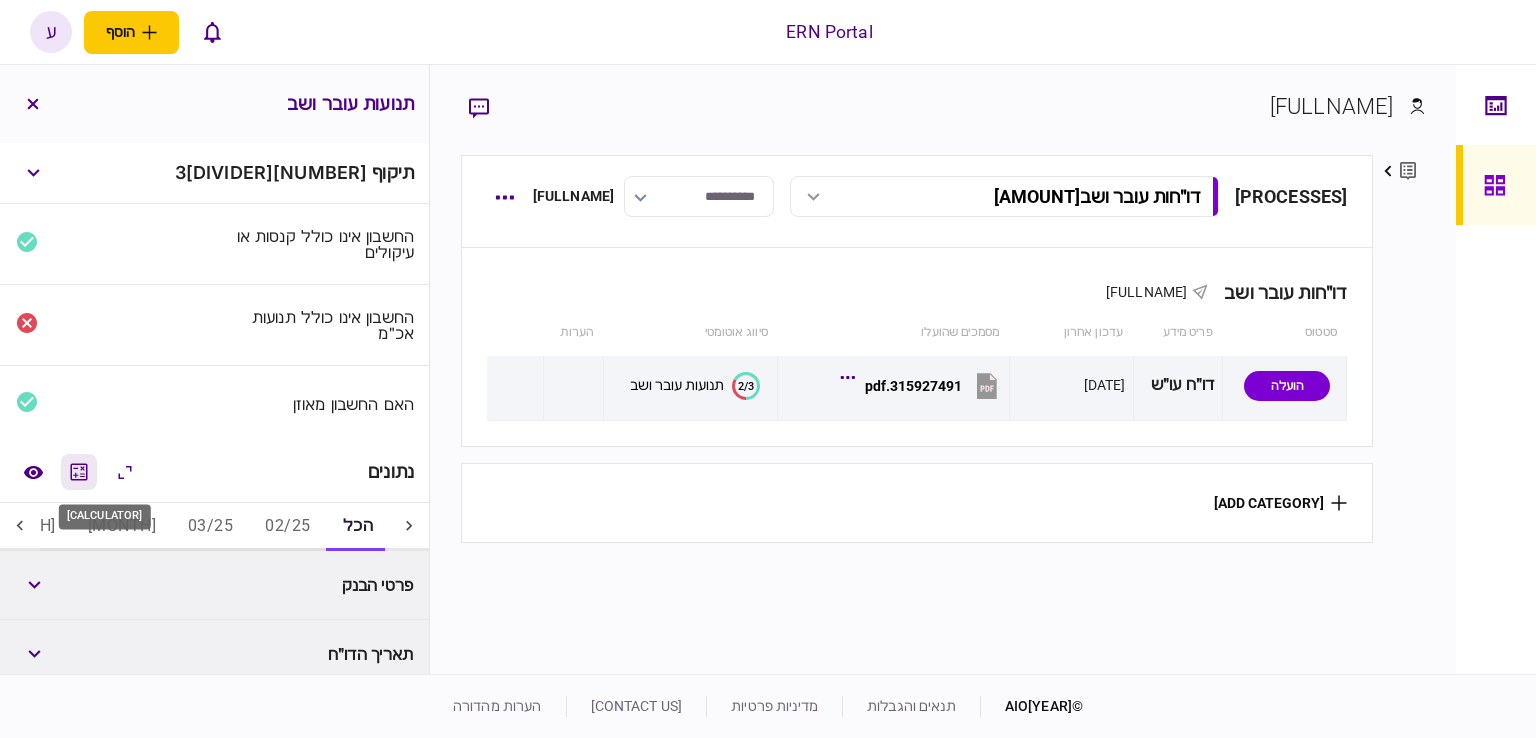 click 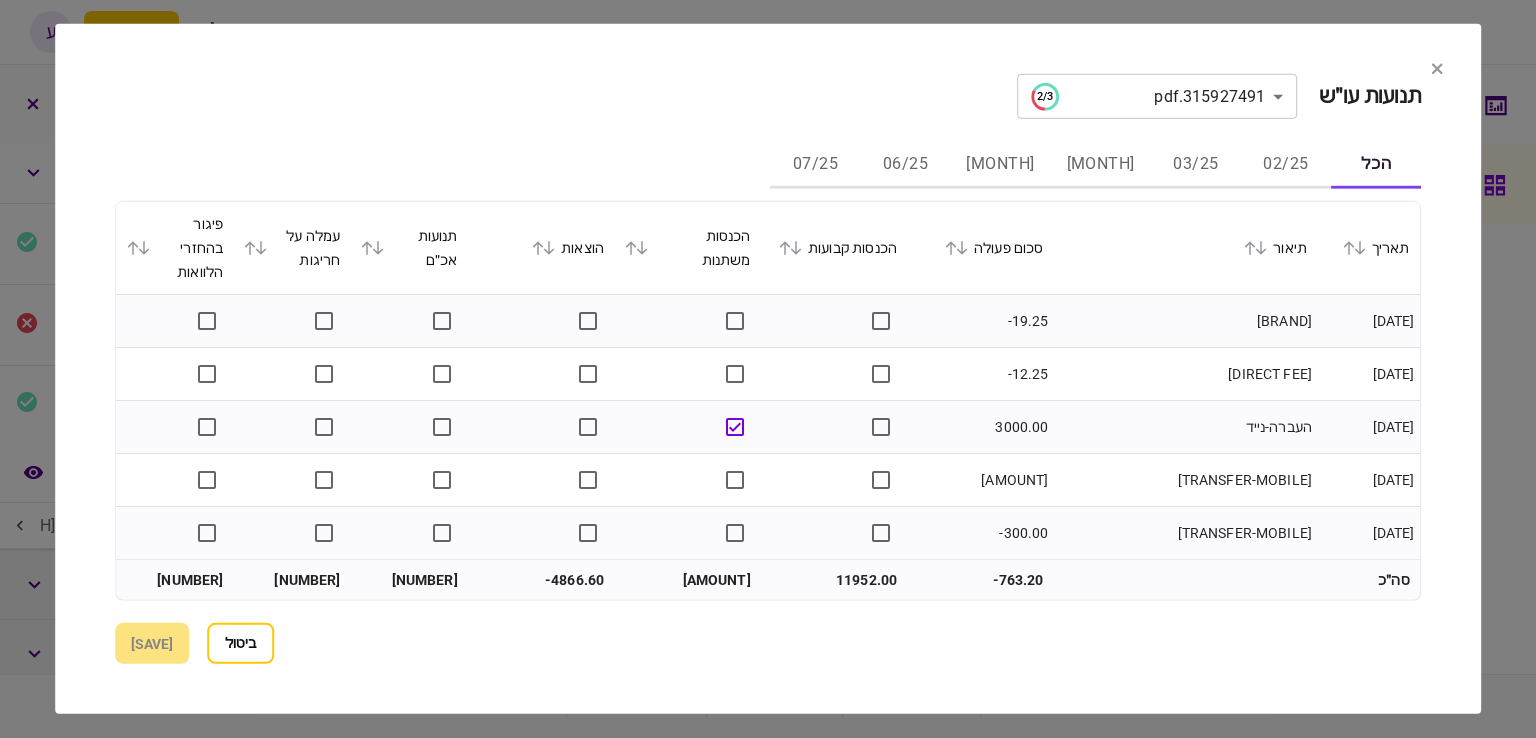 click on "[MONTH]" at bounding box center (1101, 165) 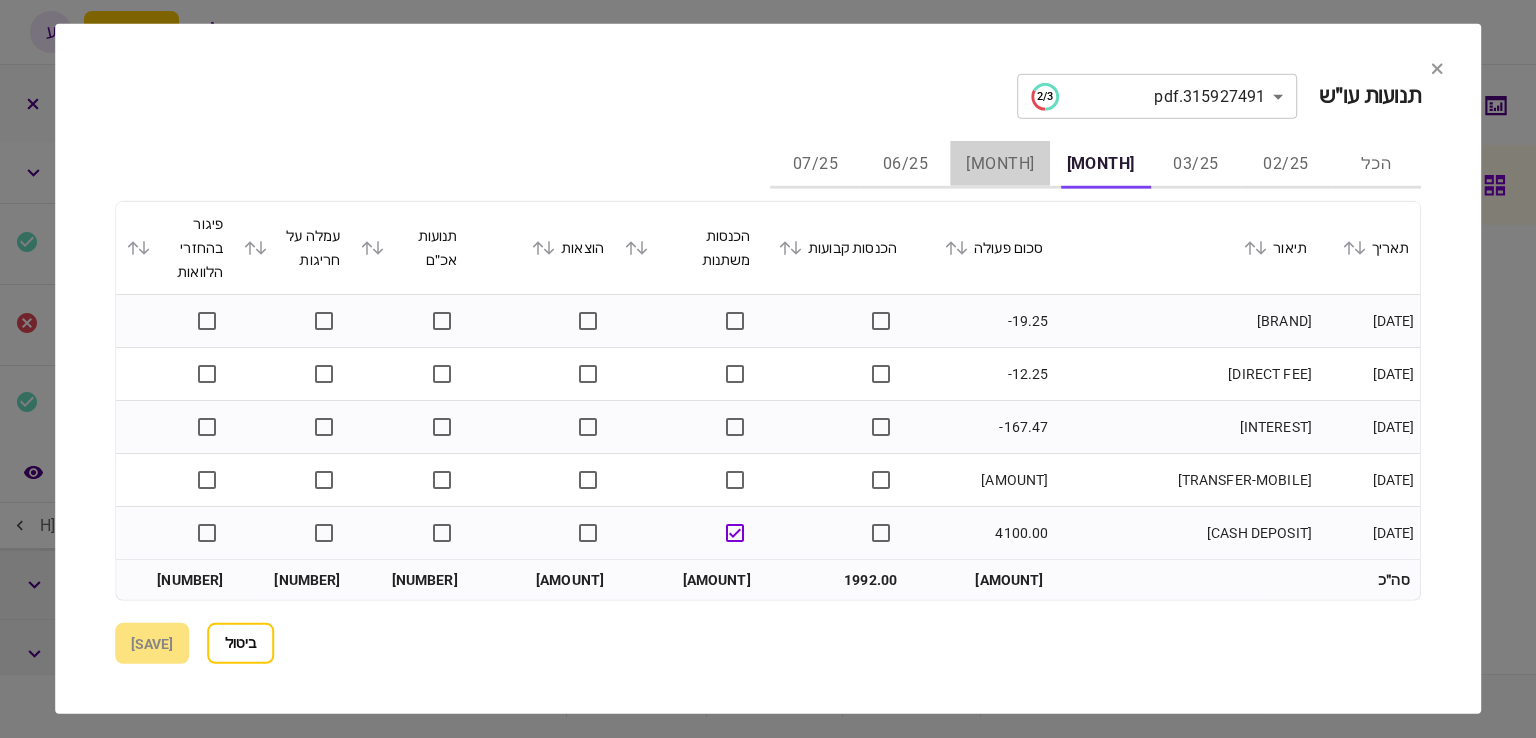click on "[MONTH]" at bounding box center (1000, 165) 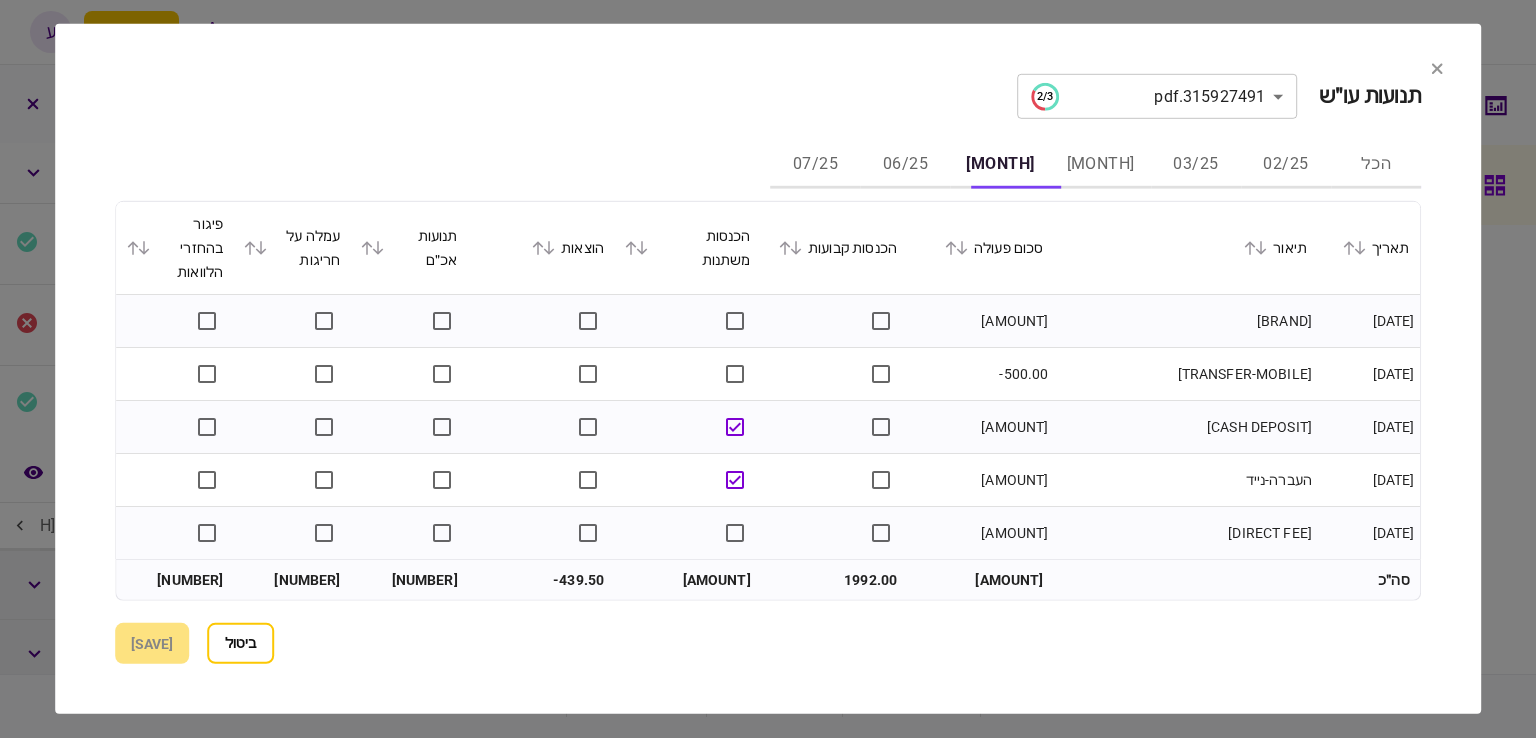 click 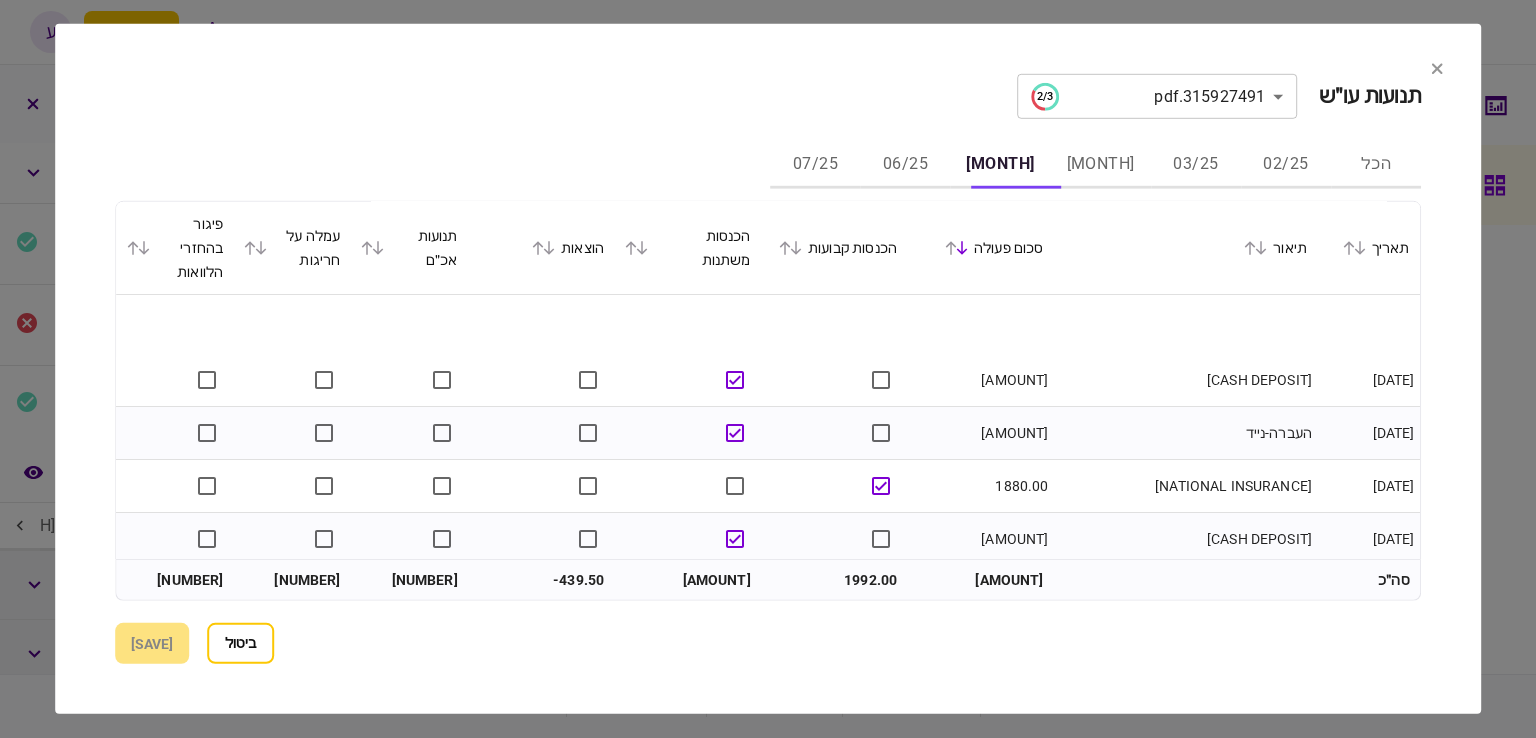 scroll, scrollTop: 200, scrollLeft: 0, axis: vertical 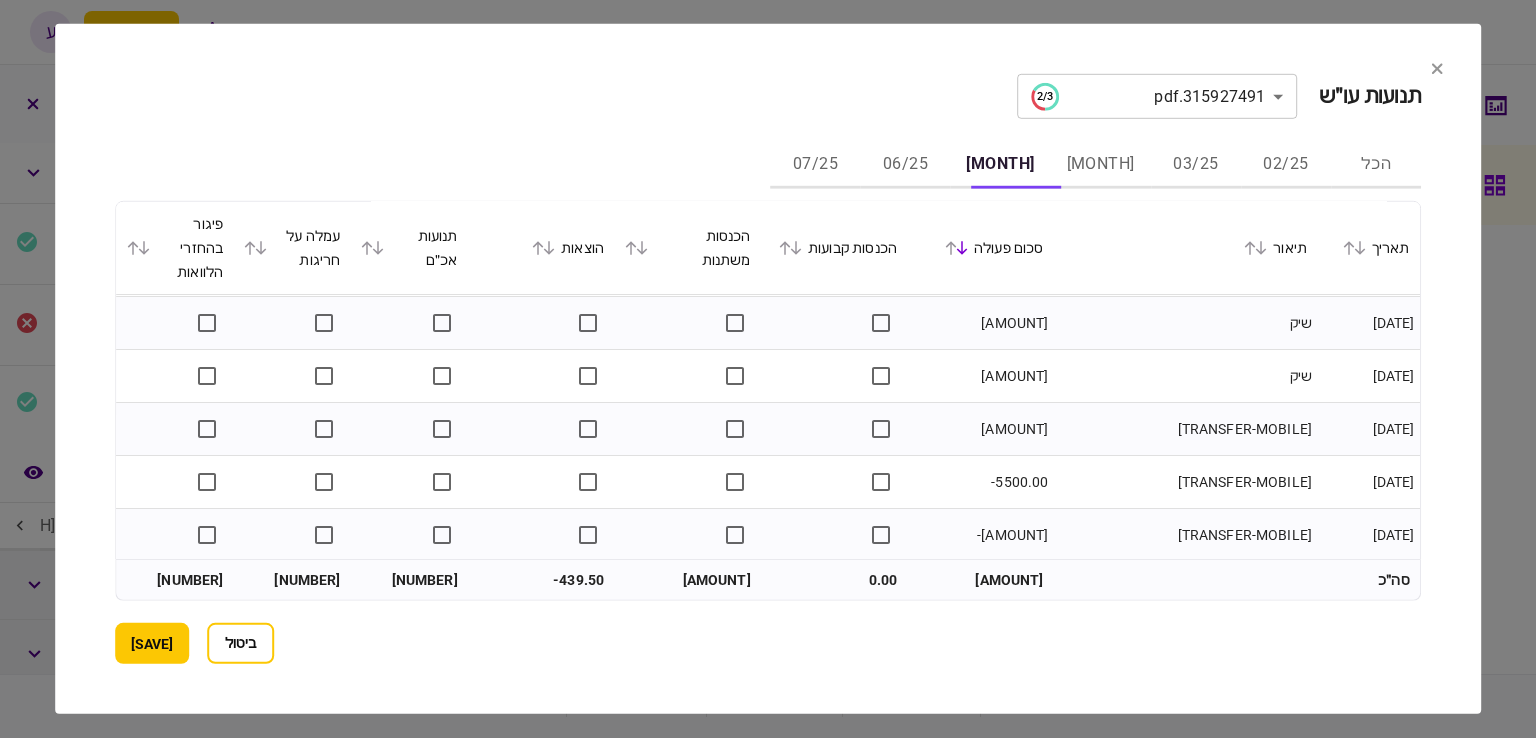 click on "06/25" at bounding box center [905, 165] 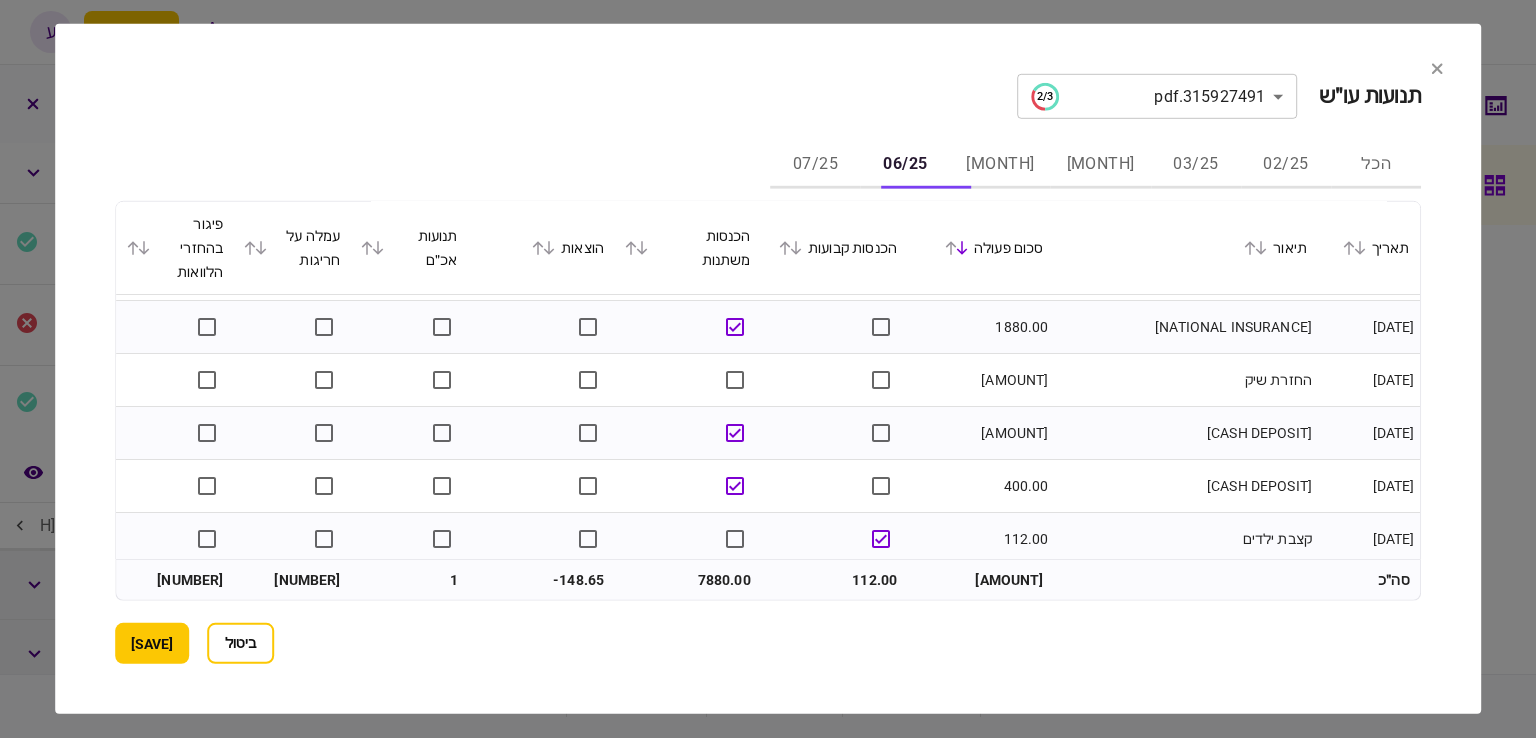 scroll, scrollTop: 200, scrollLeft: 0, axis: vertical 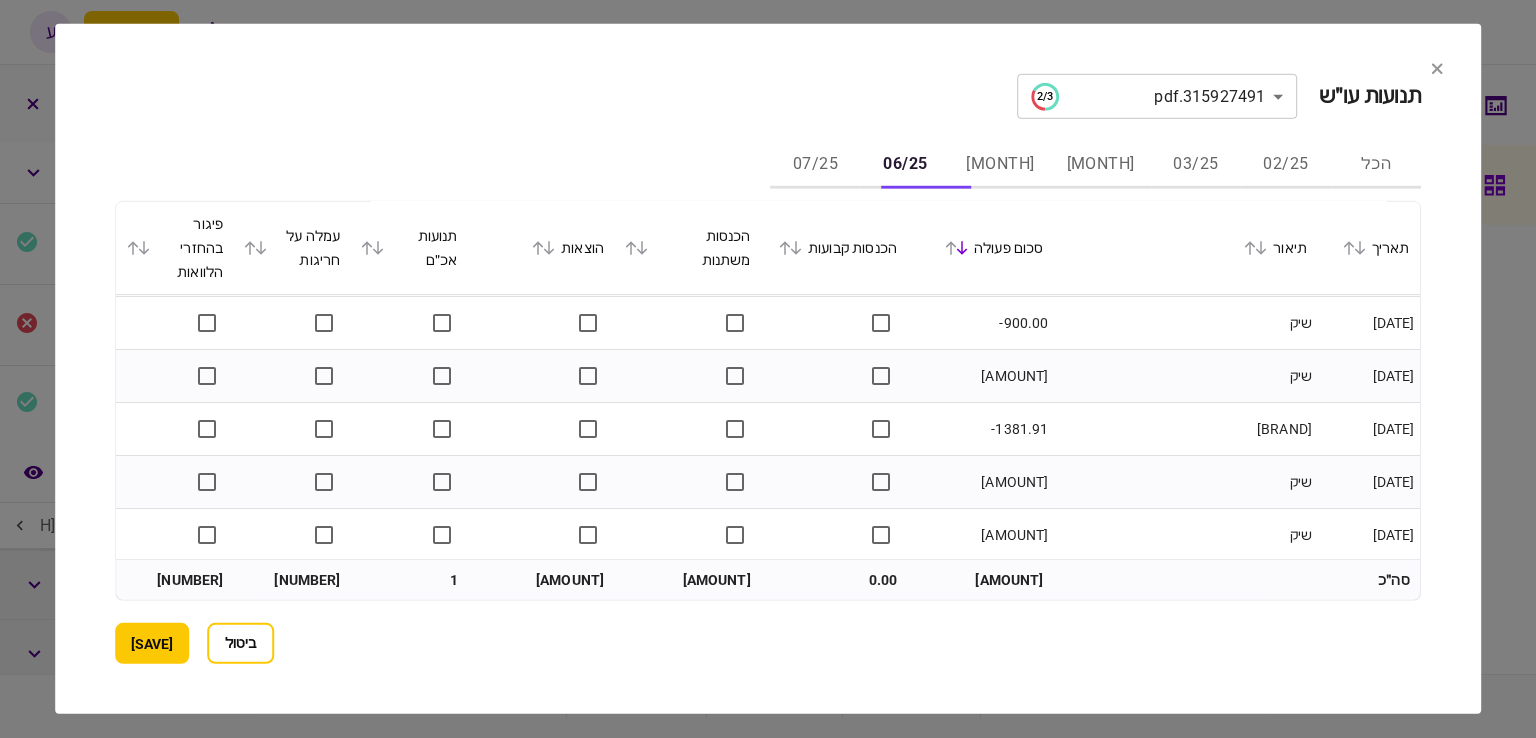click on "[DATE] [DESCRIPTION] [AMOUNT]" at bounding box center [768, 369] 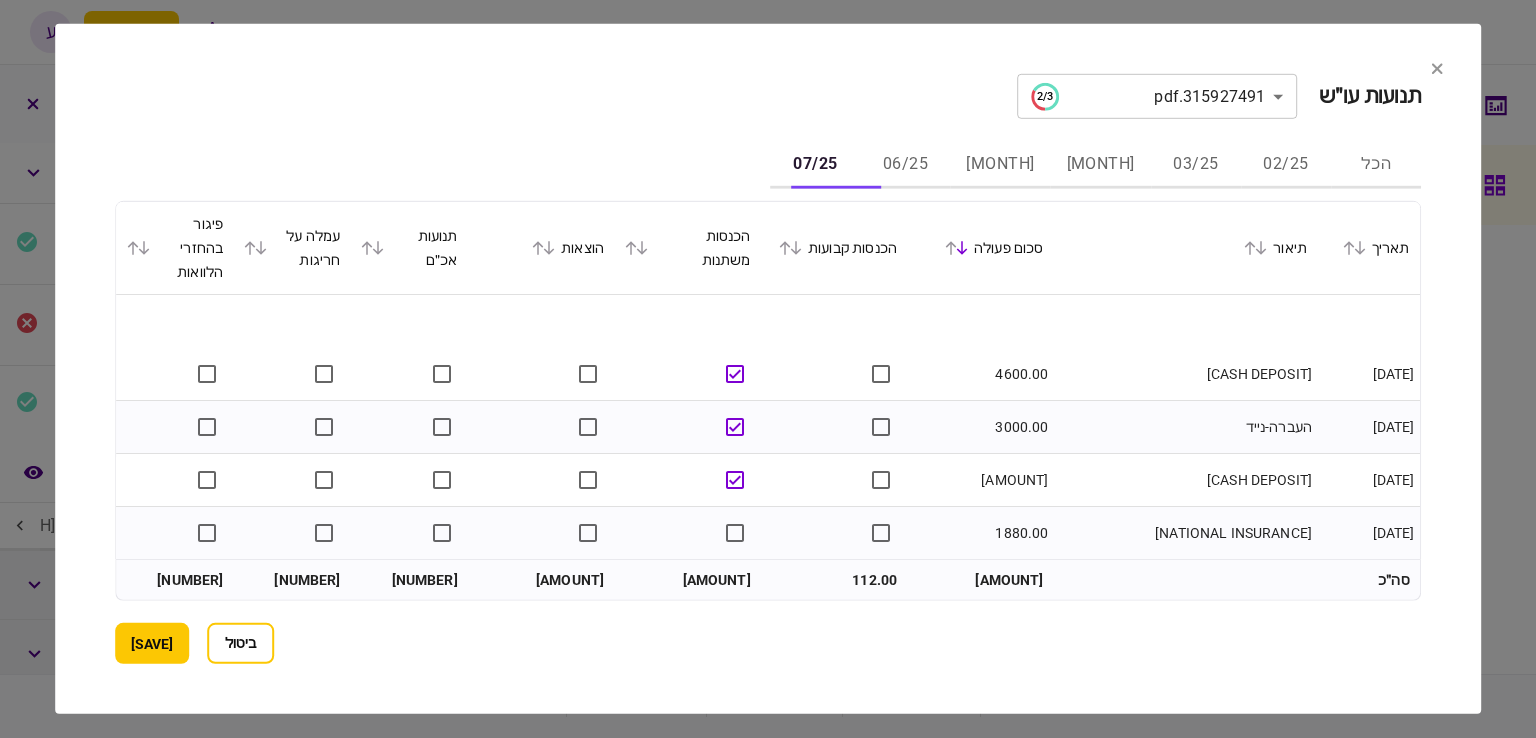 scroll, scrollTop: 100, scrollLeft: 0, axis: vertical 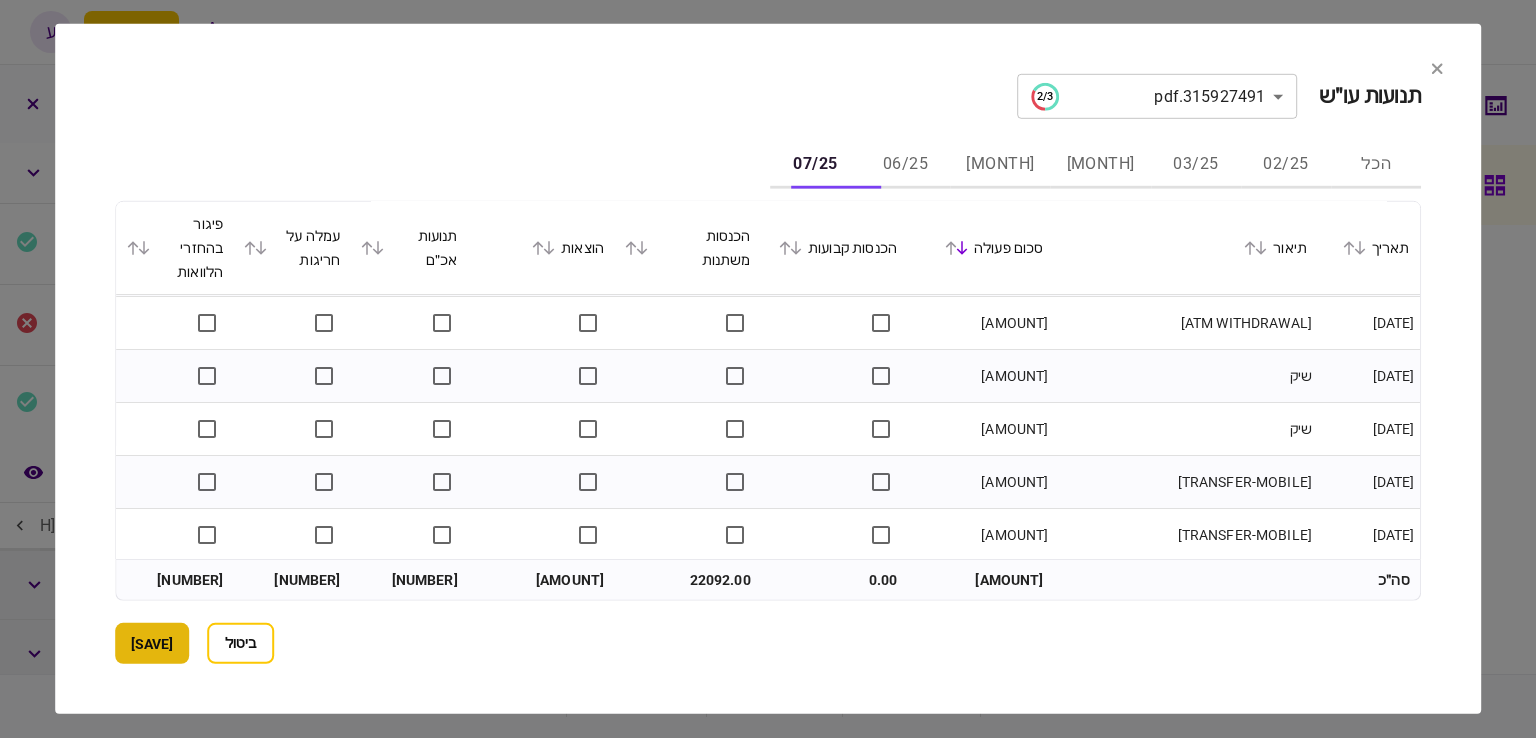 click on "[SAVE]" at bounding box center [152, 643] 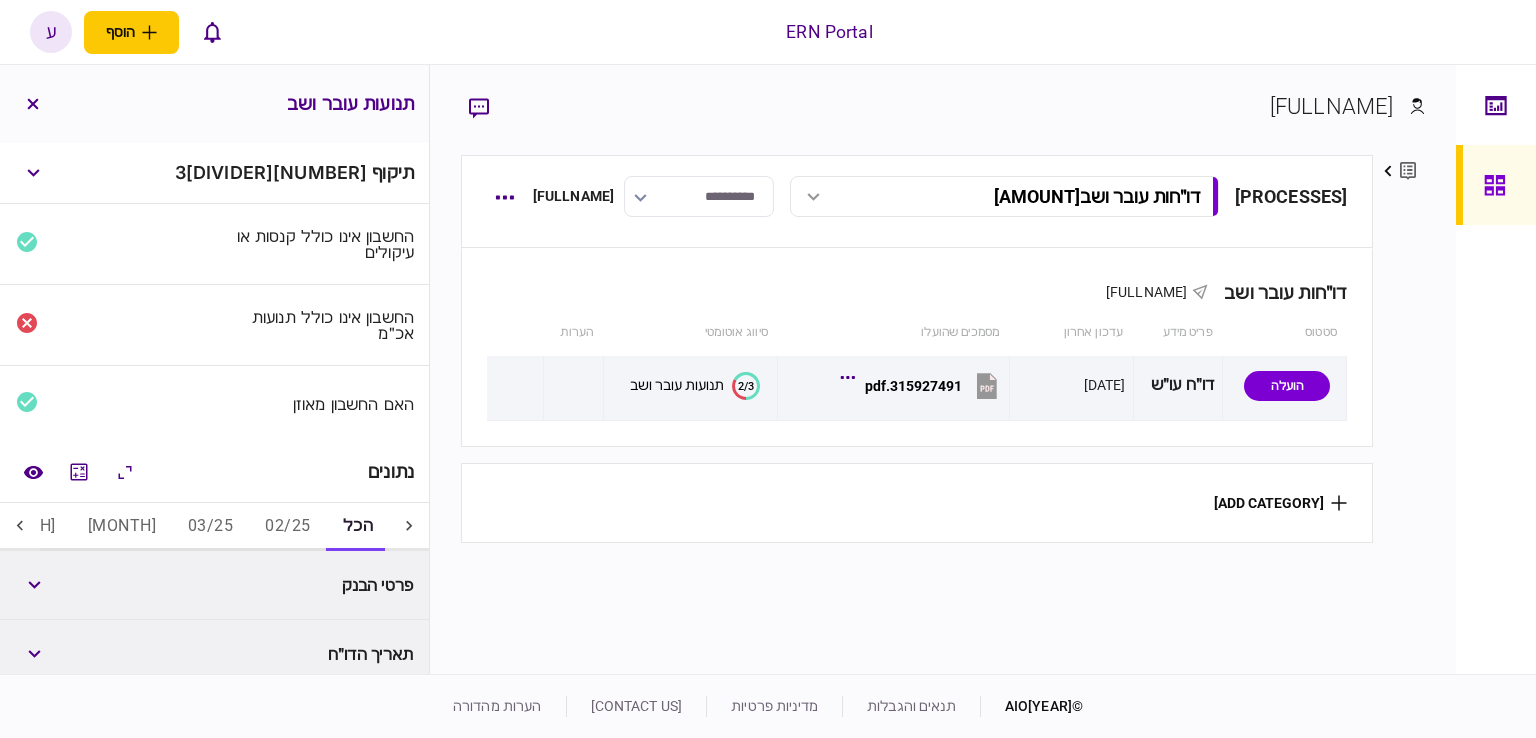 click 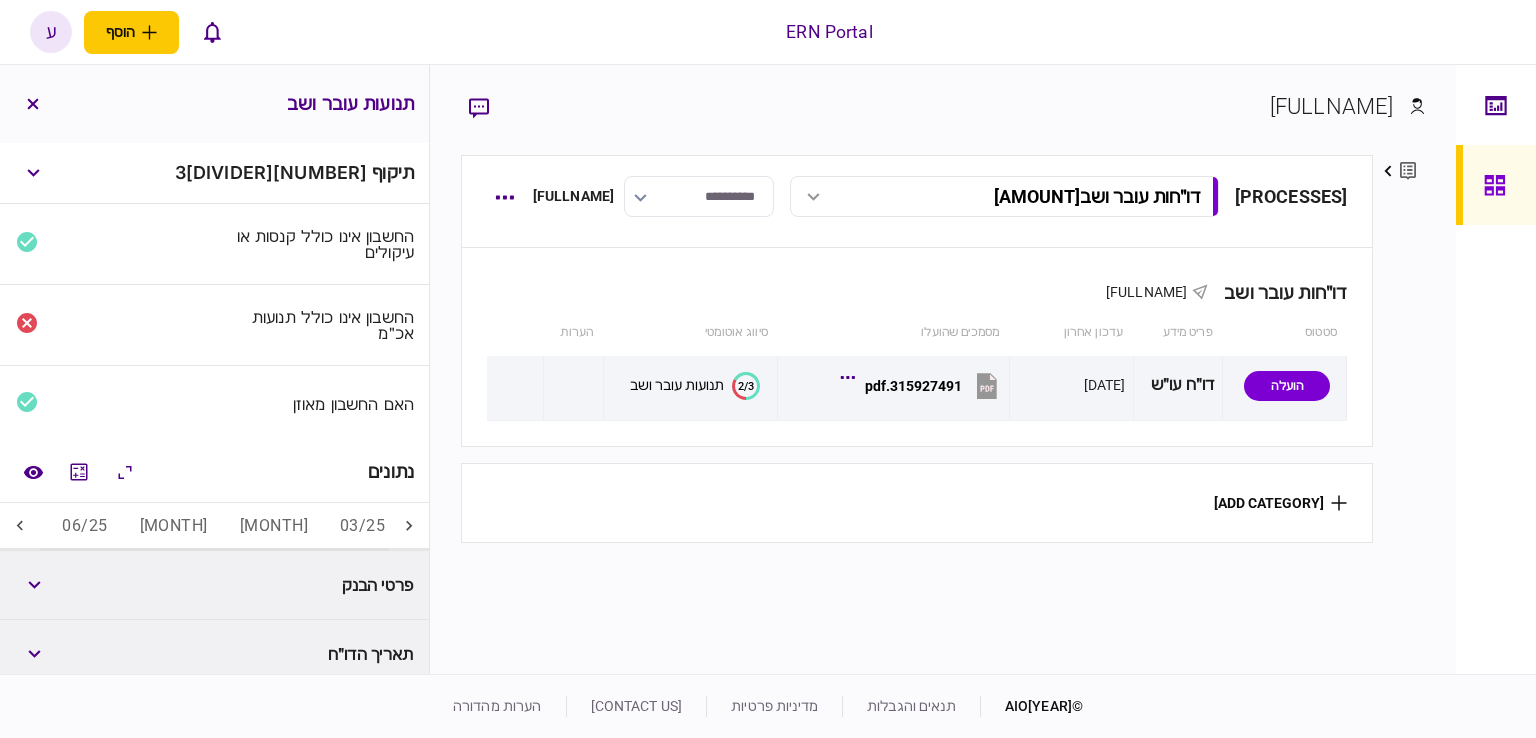 click 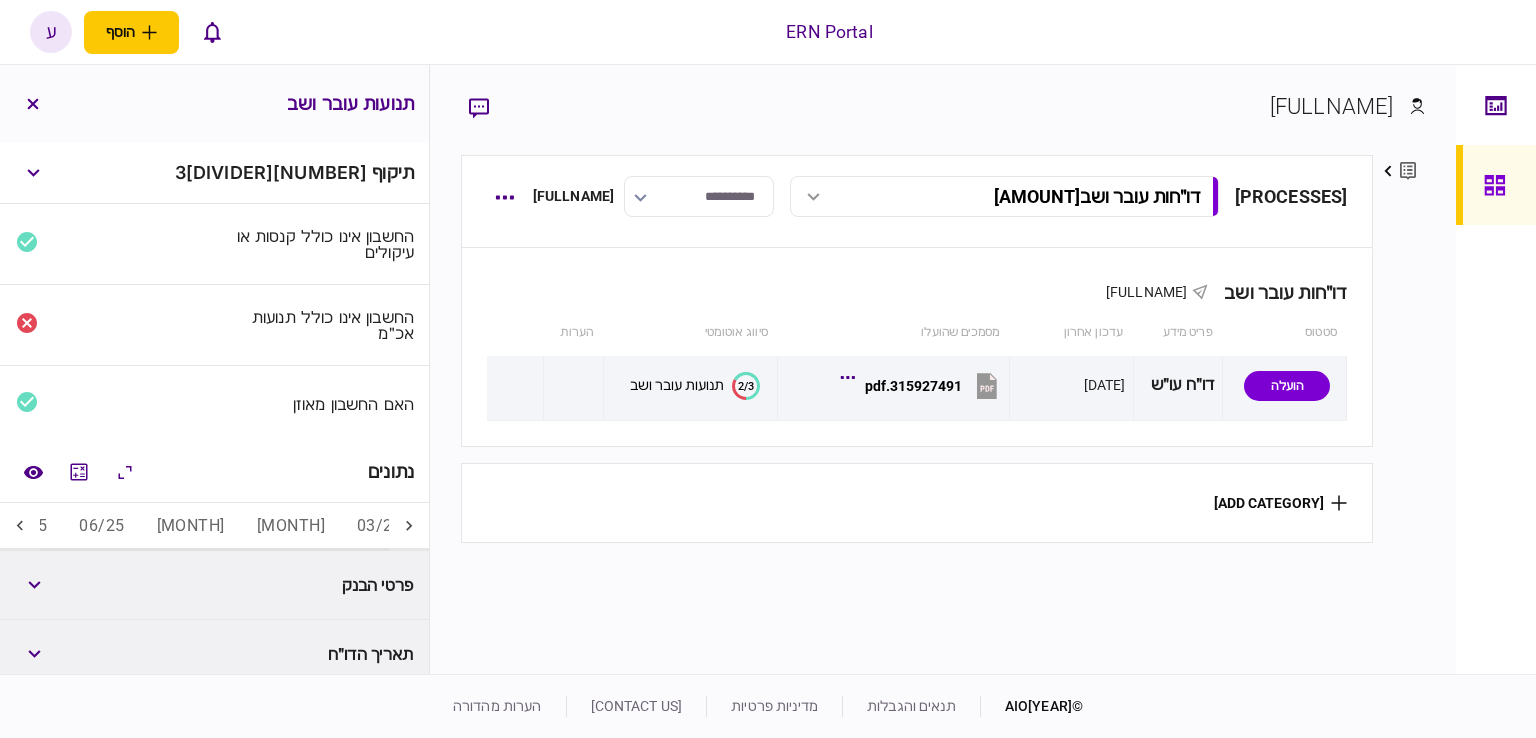 click 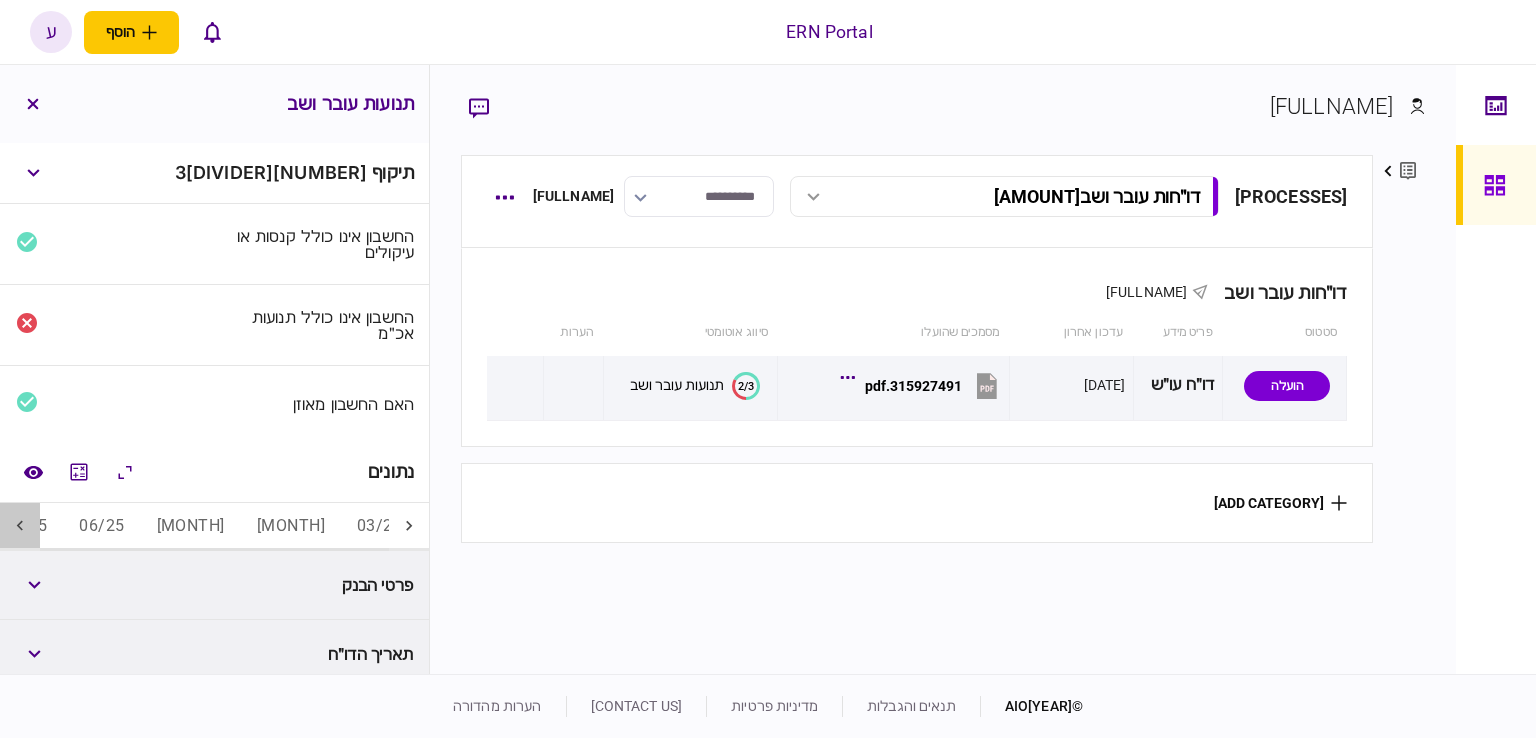 click 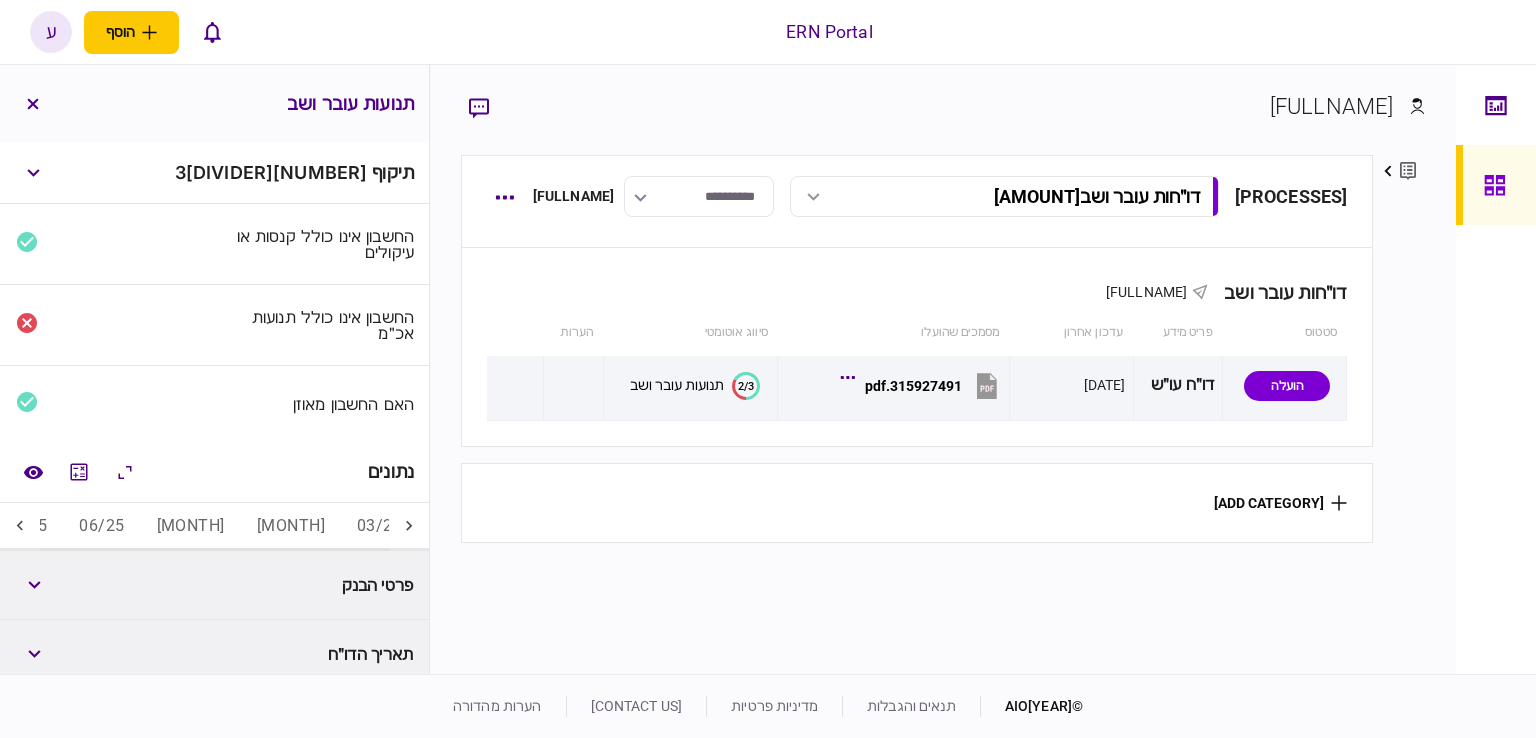 click on "[MONTH]" at bounding box center [191, 527] 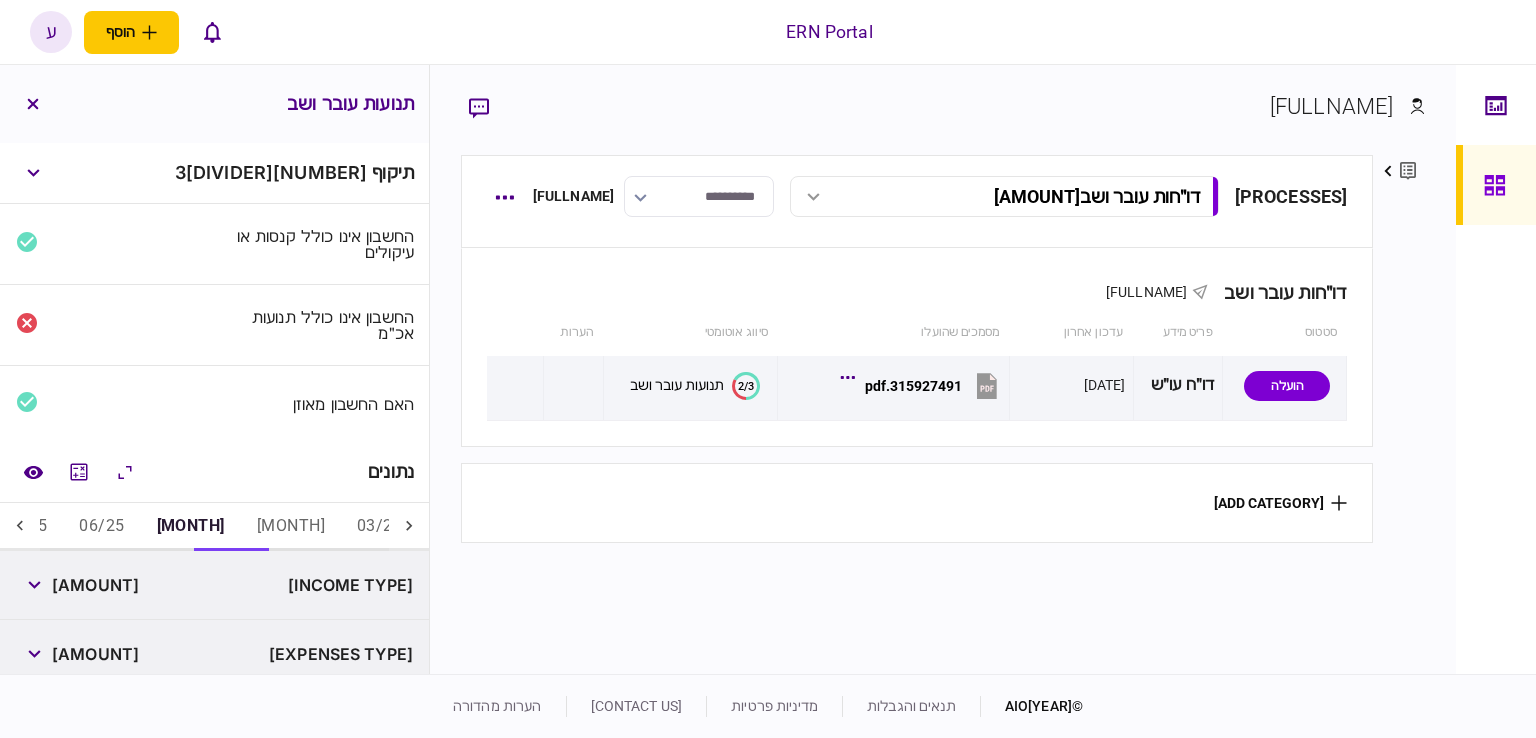 scroll, scrollTop: 0, scrollLeft: -166, axis: horizontal 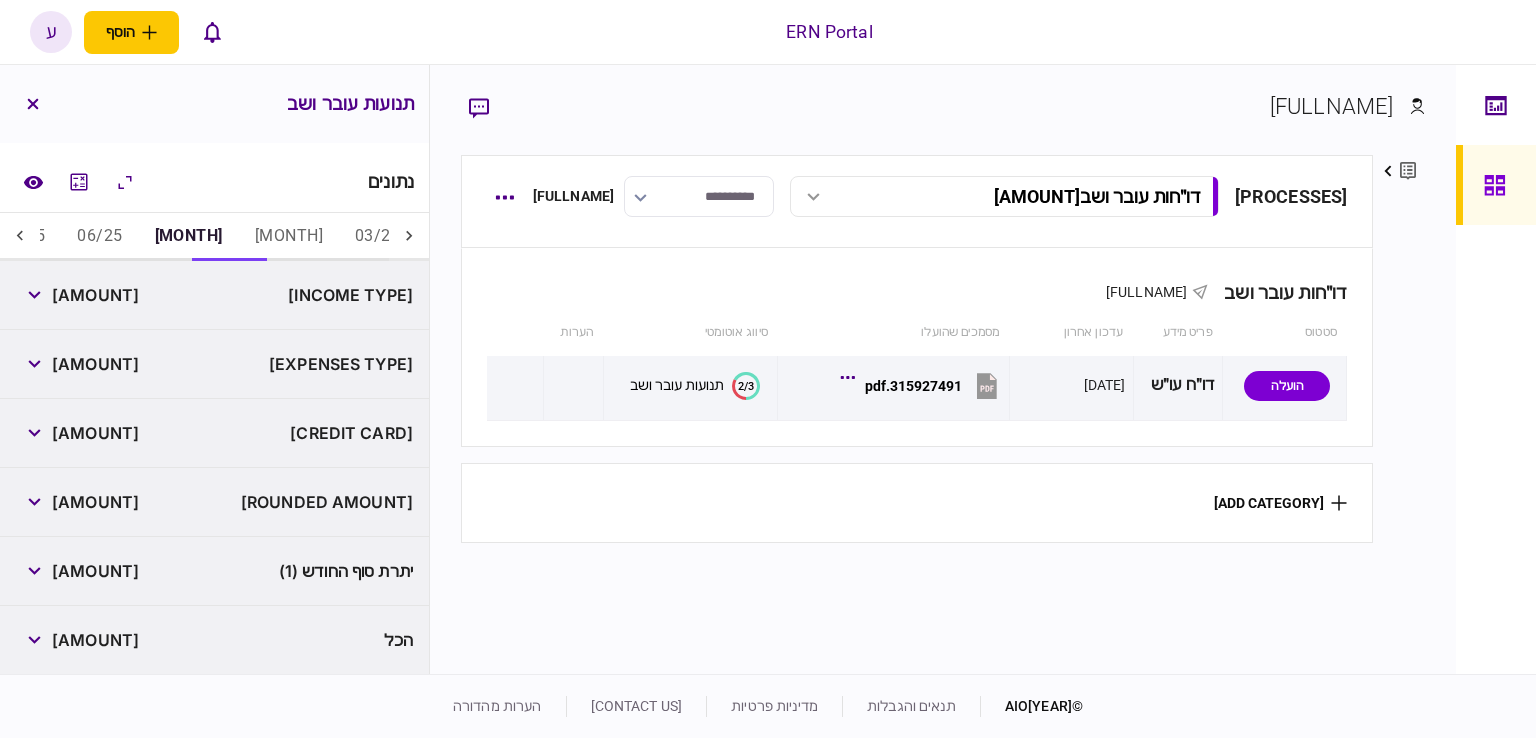 click on "[AMOUNT]" at bounding box center [95, 295] 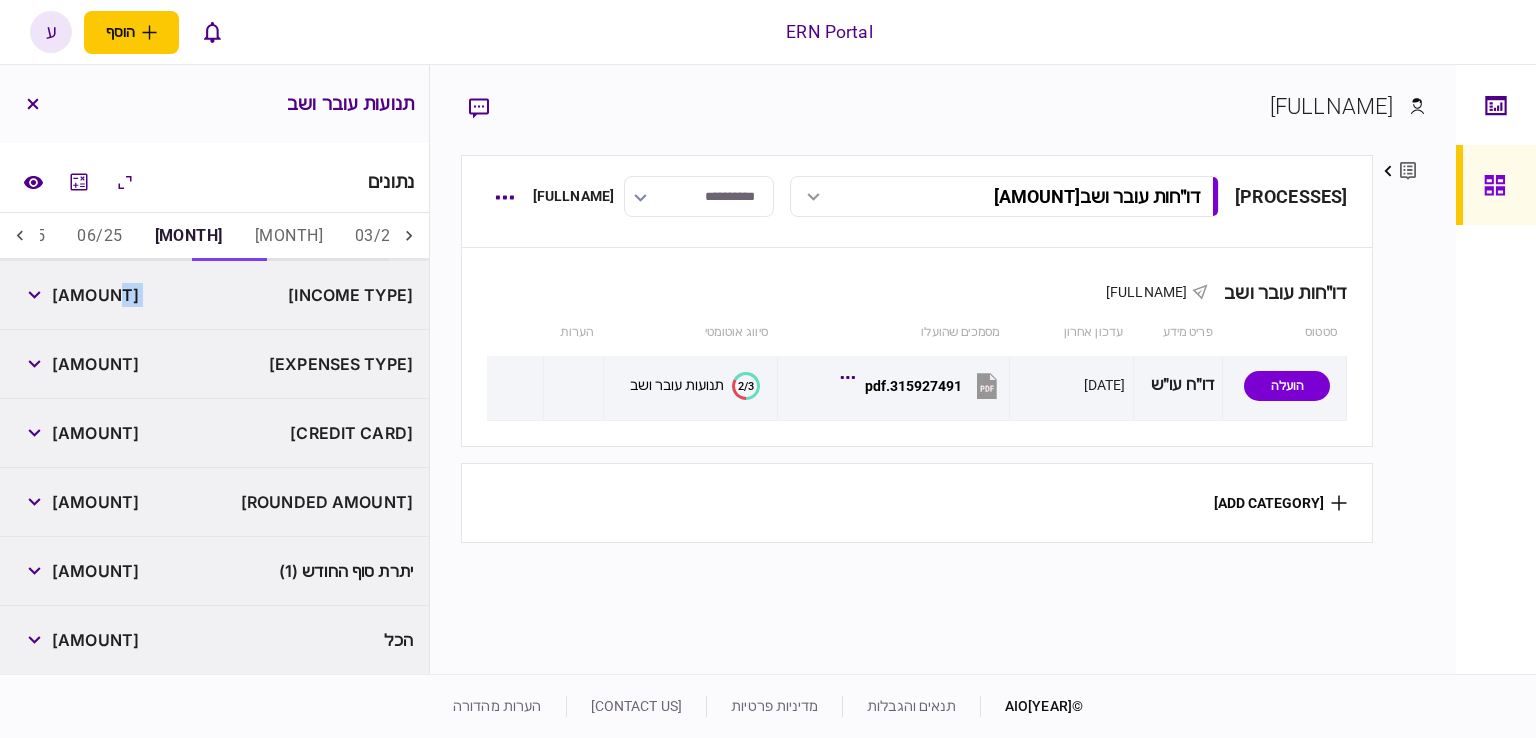 click on "[AMOUNT]" at bounding box center [95, 295] 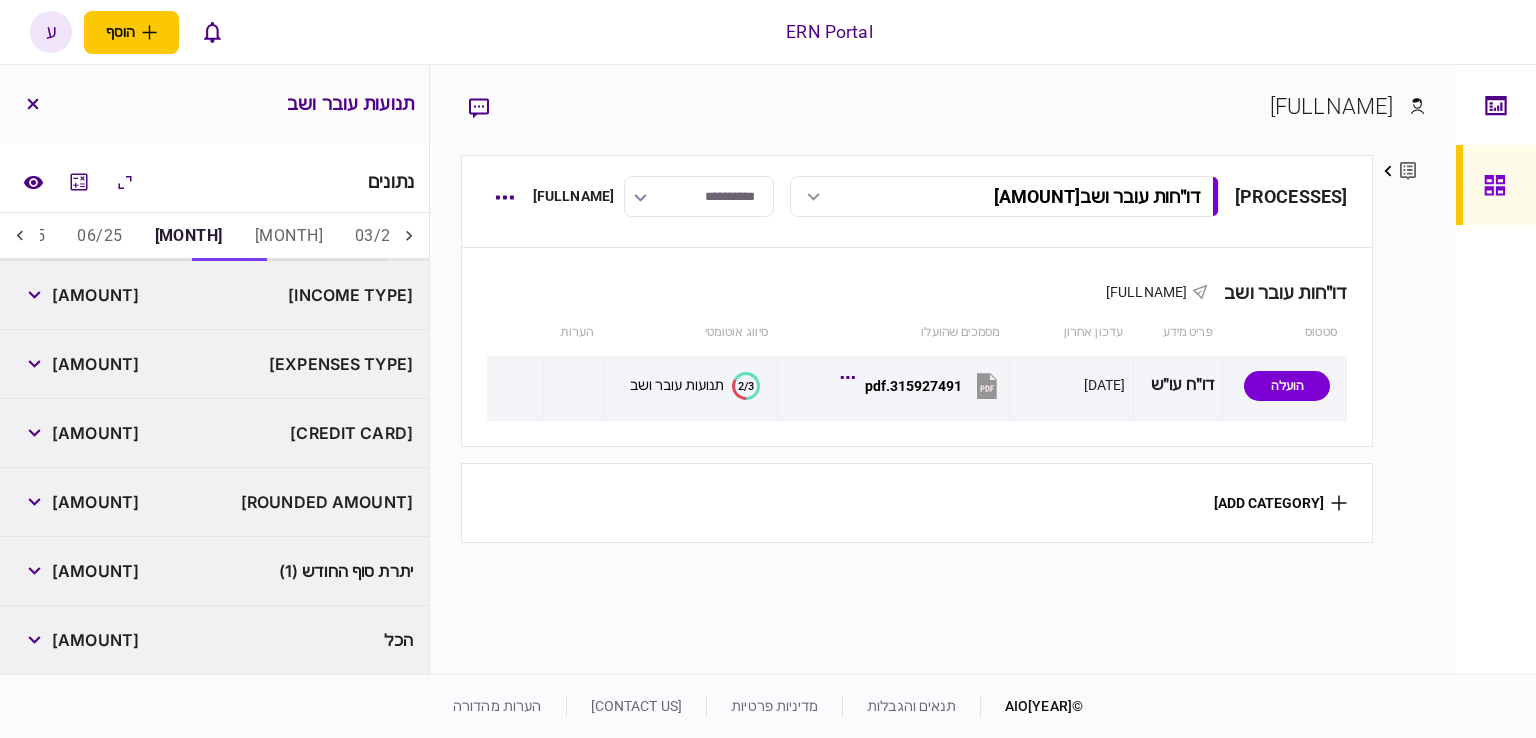 click on "[AMOUNT]" at bounding box center [95, 295] 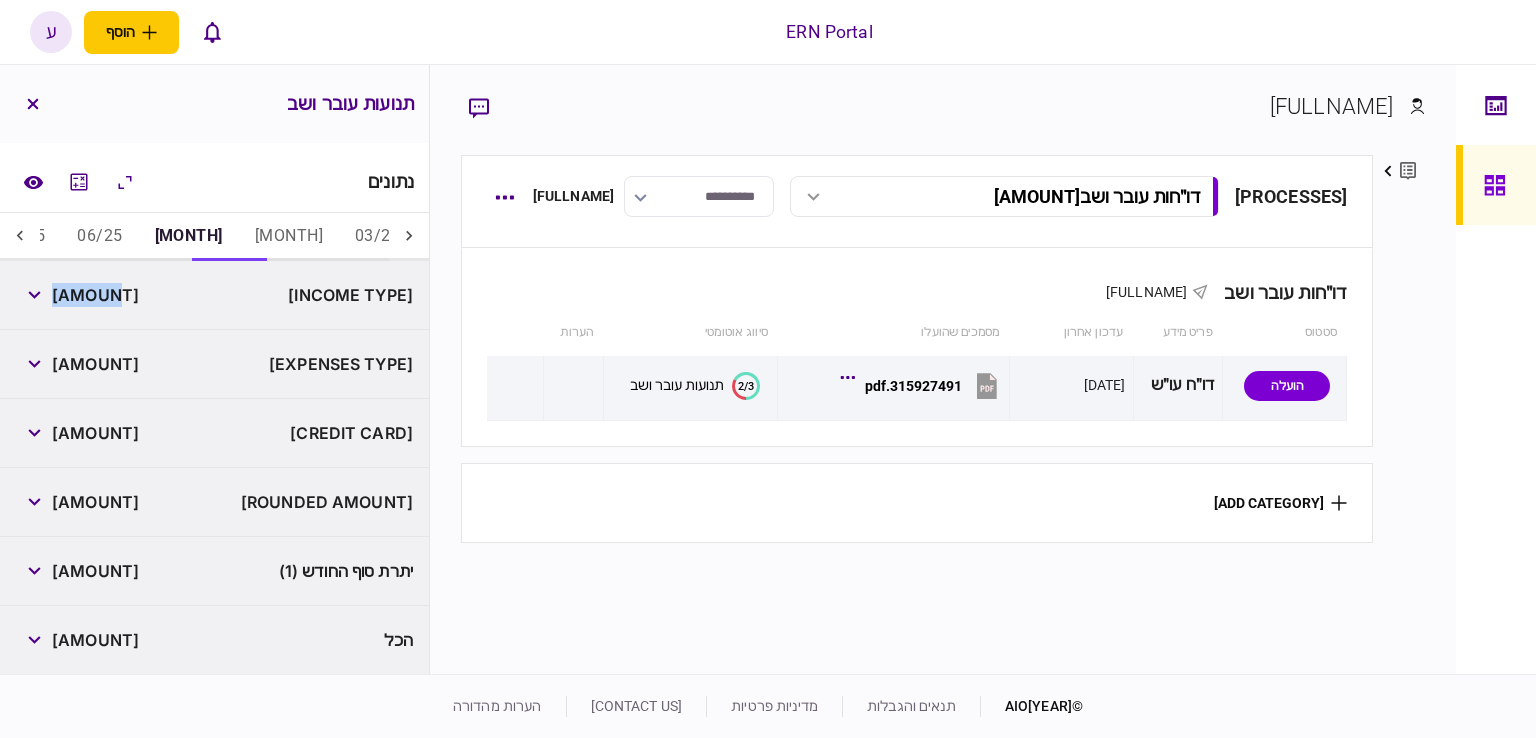 click on "[AMOUNT]" at bounding box center (95, 295) 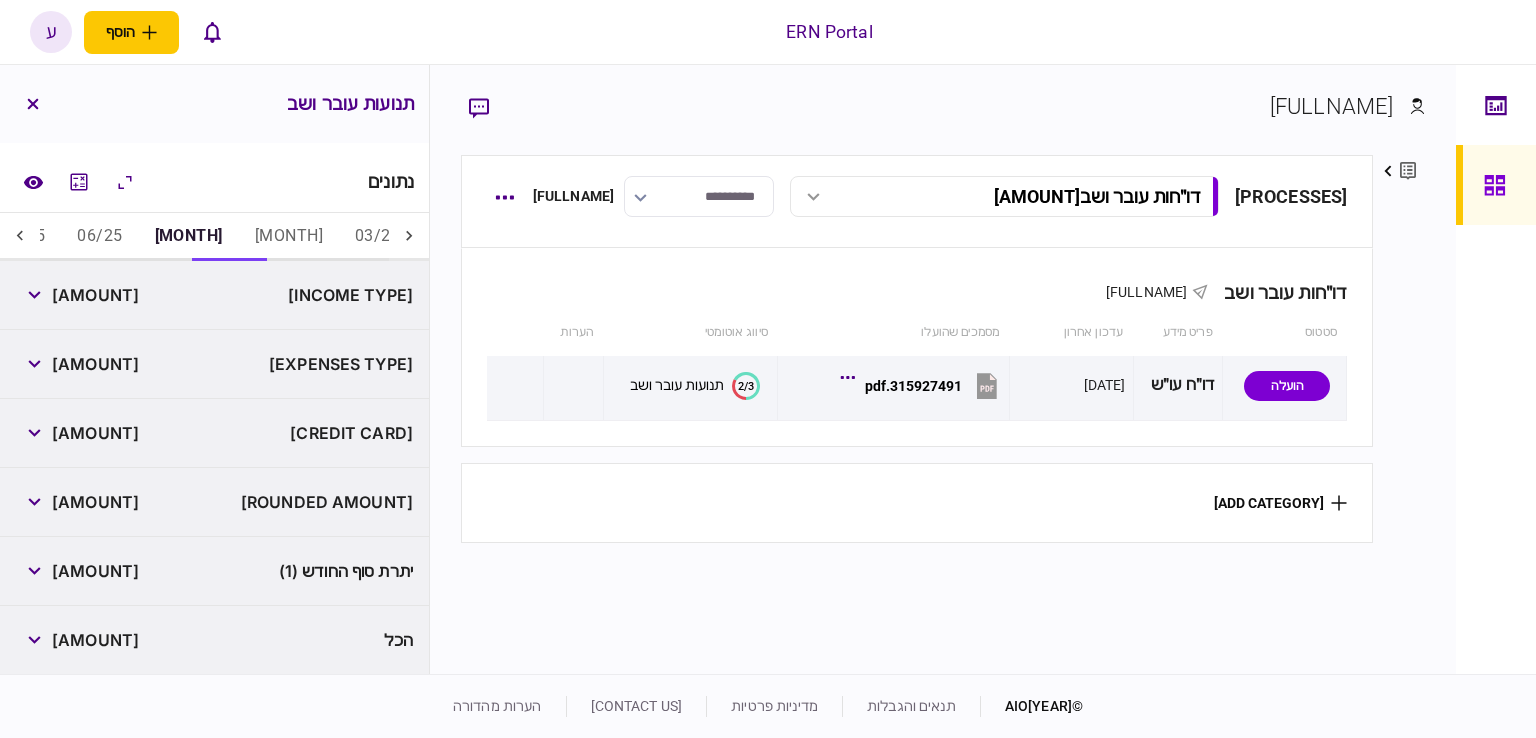 click on "[AMOUNT]" at bounding box center (95, 571) 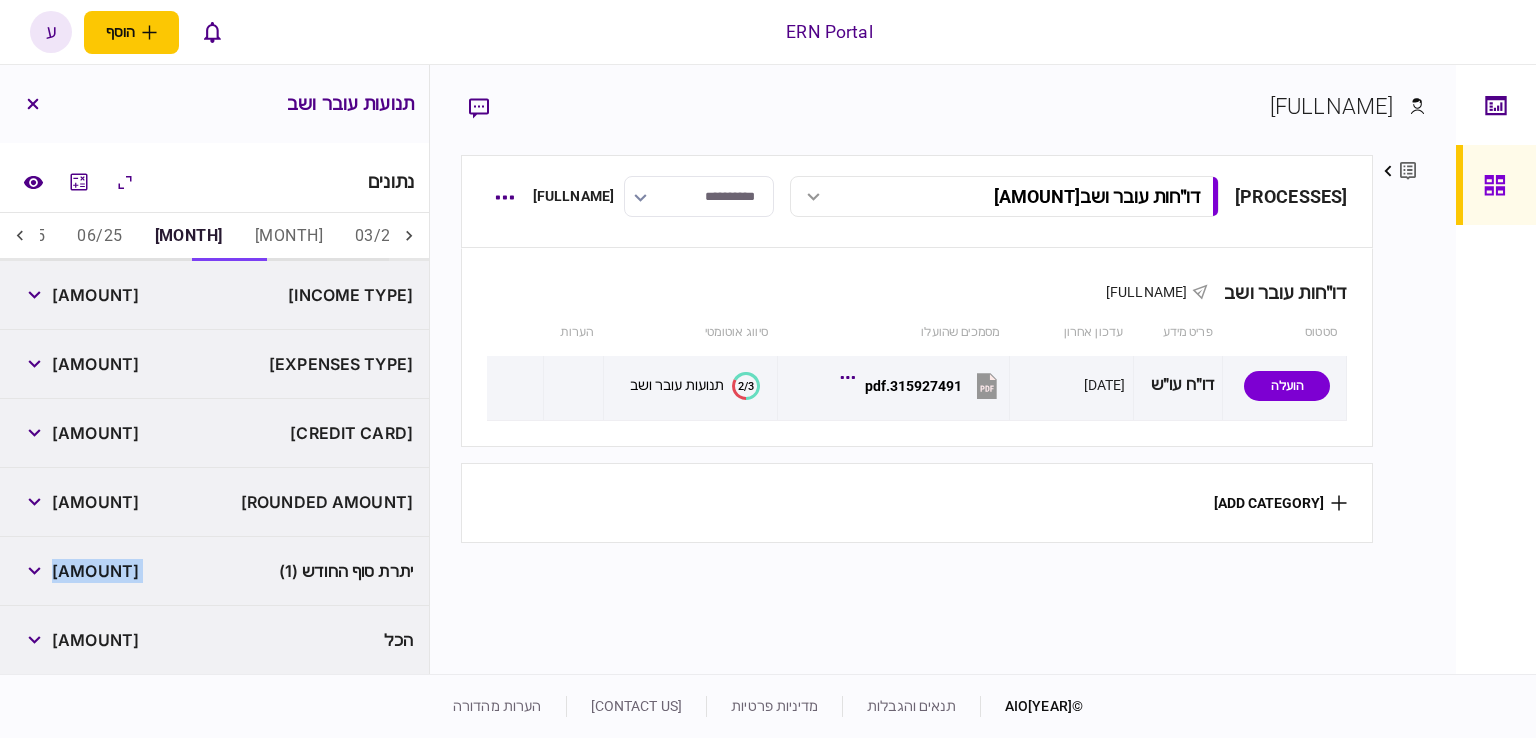 click on "[AMOUNT]" at bounding box center [95, 571] 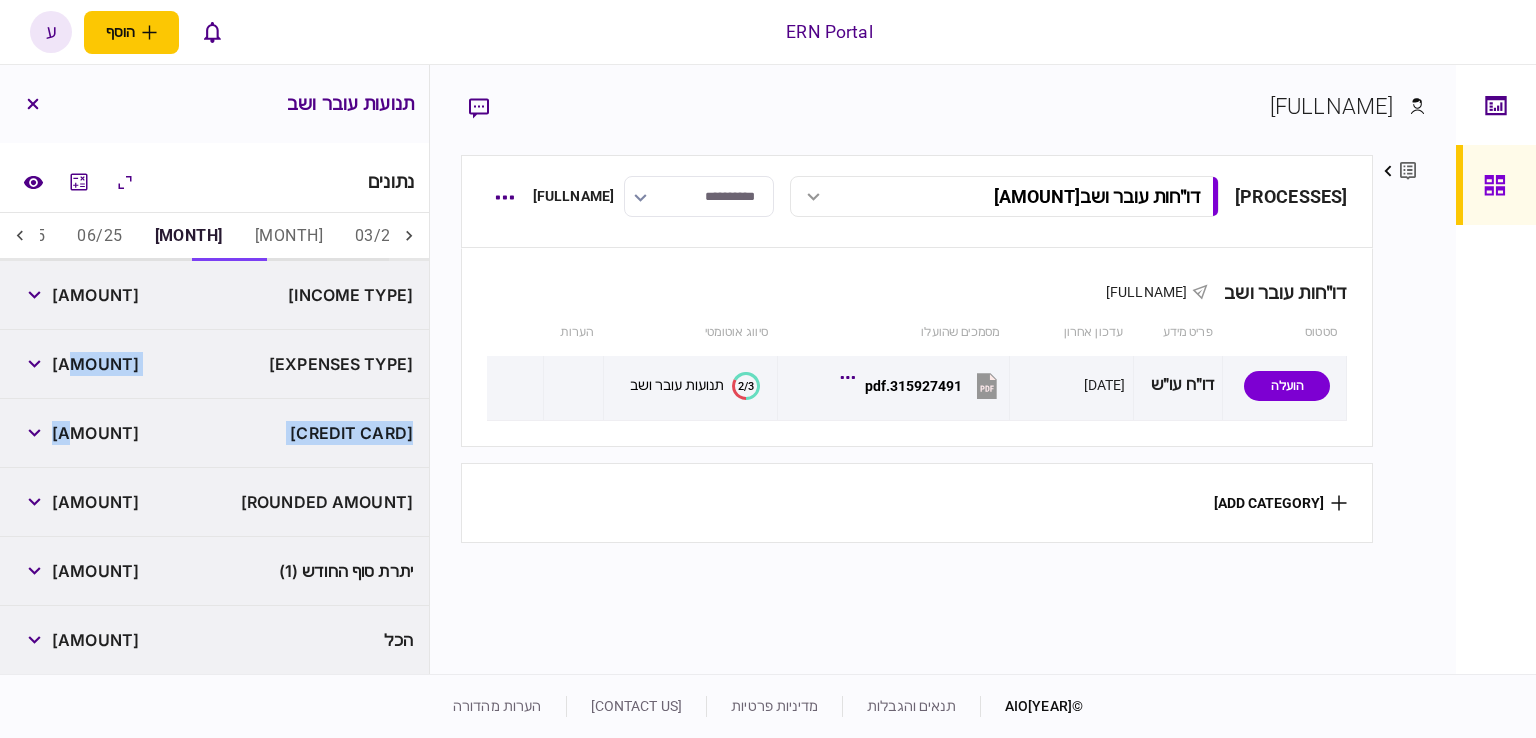 click on "06/25" at bounding box center (99, 237) 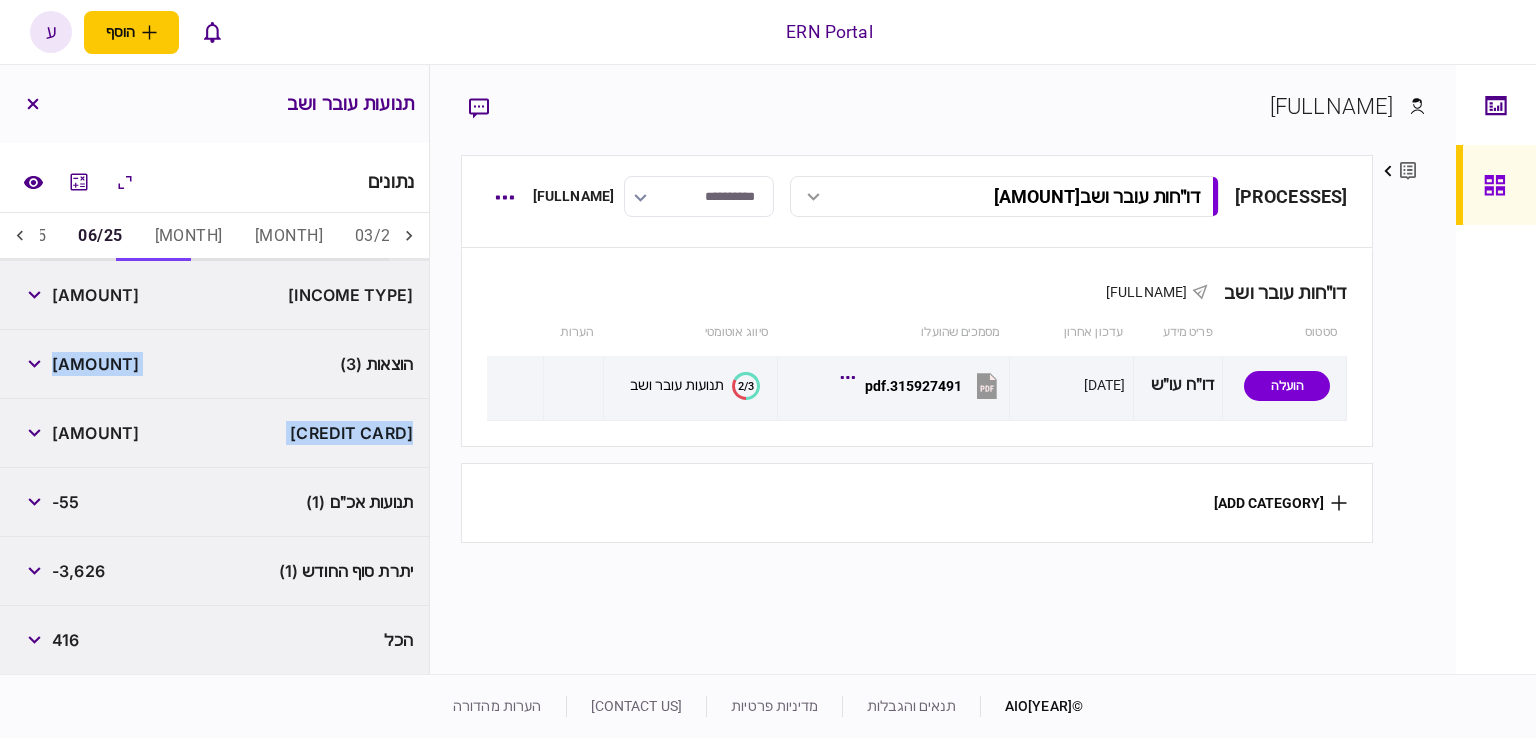 click on "[AMOUNT]" at bounding box center (95, 295) 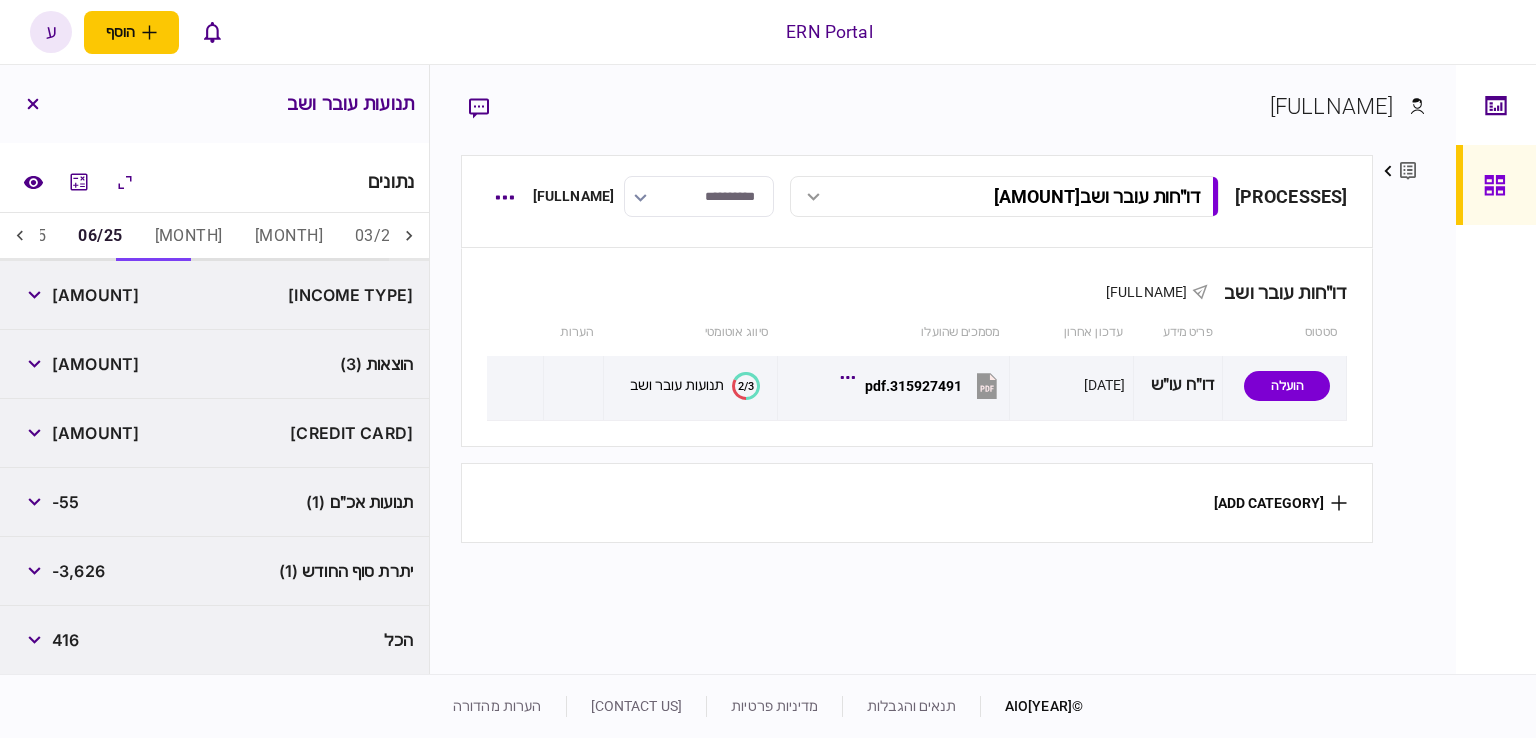 click on "[AMOUNT]" at bounding box center (95, 295) 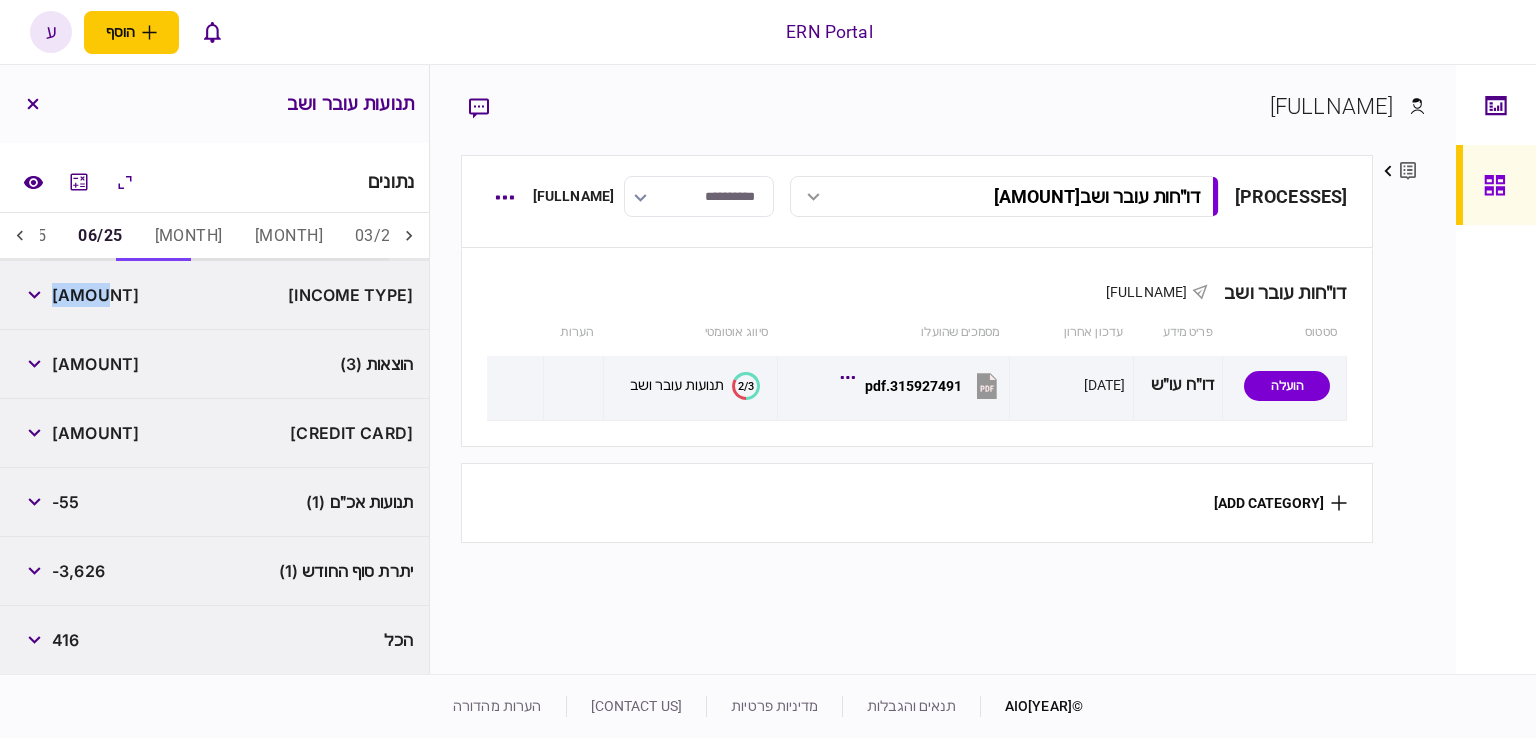 copy on "[AMOUNT]" 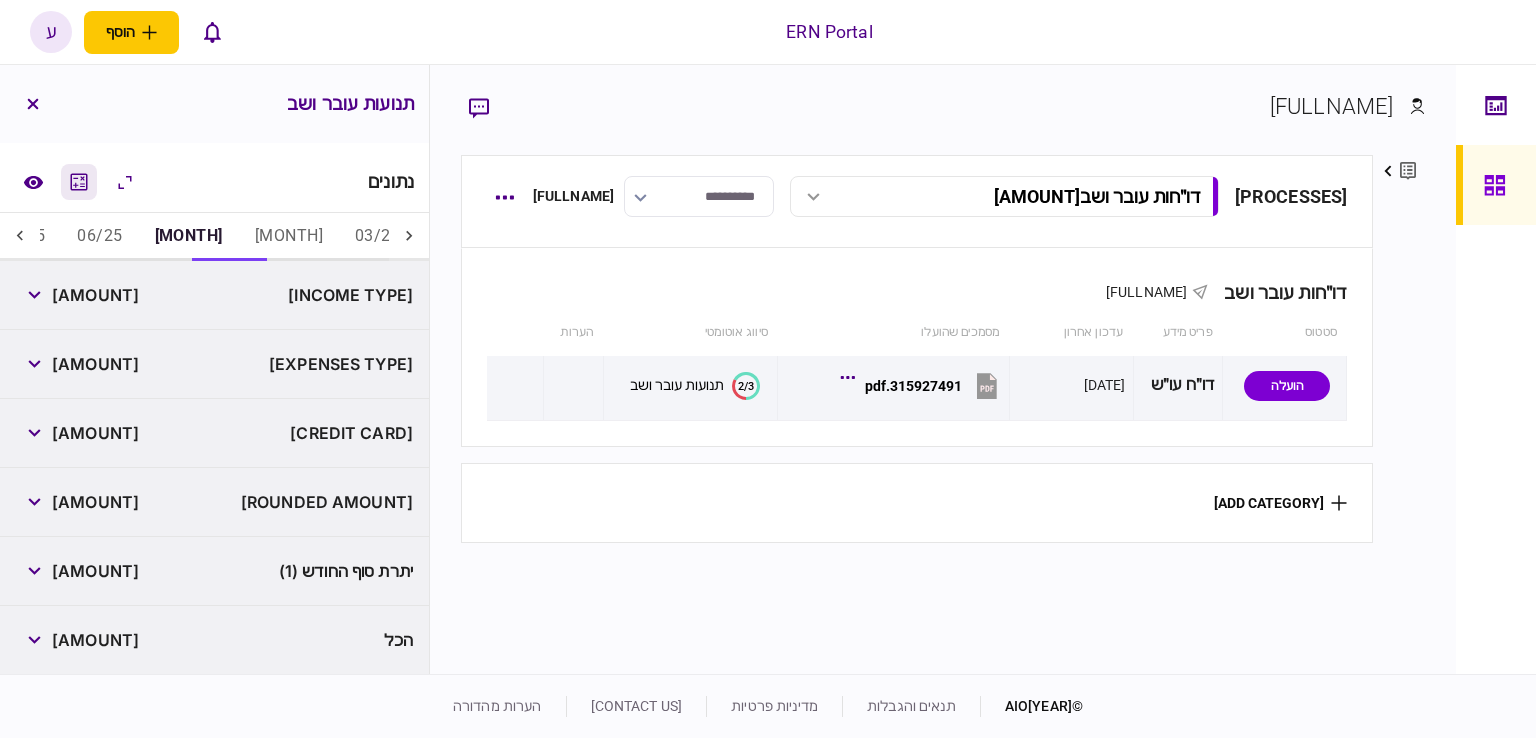 click 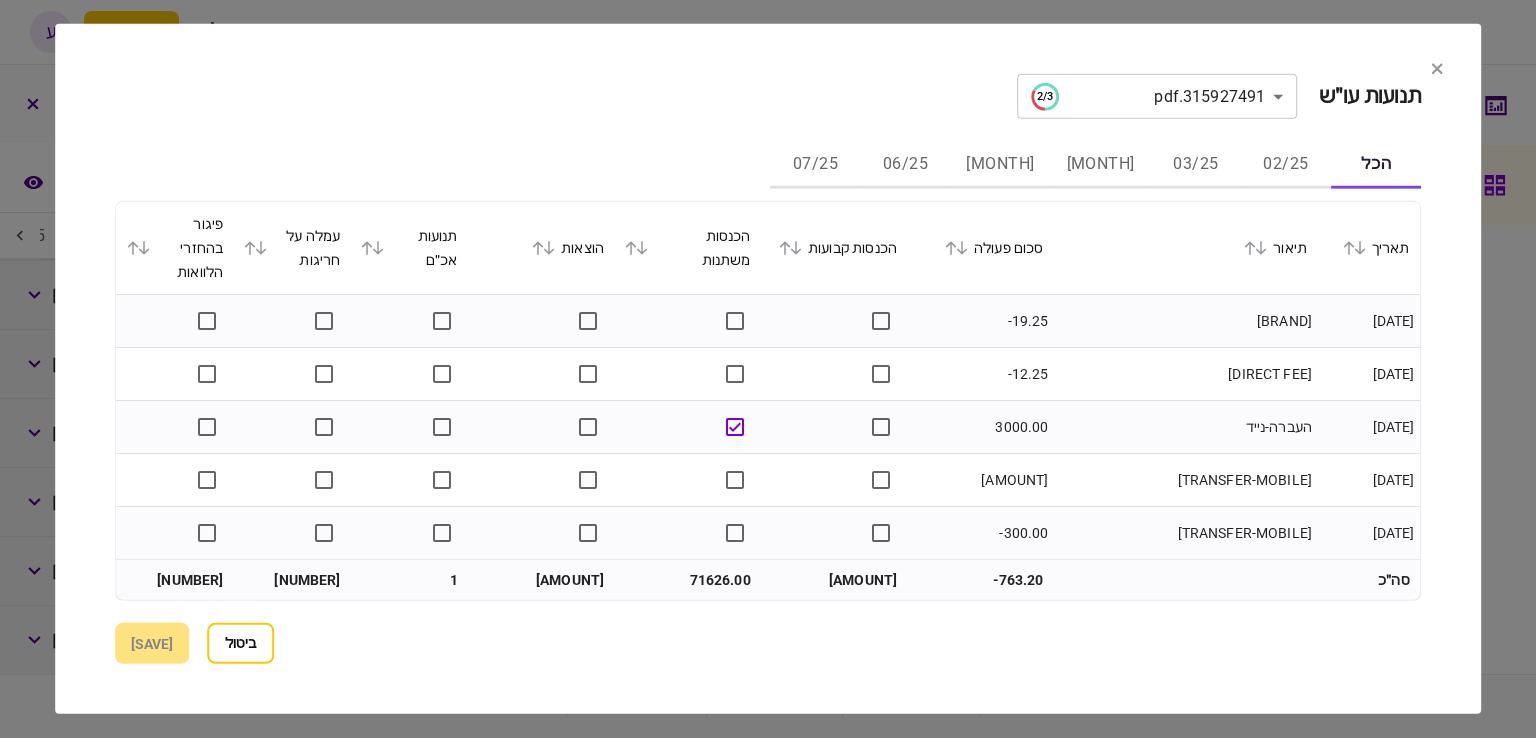 click on "[MONTH]" at bounding box center [1000, 165] 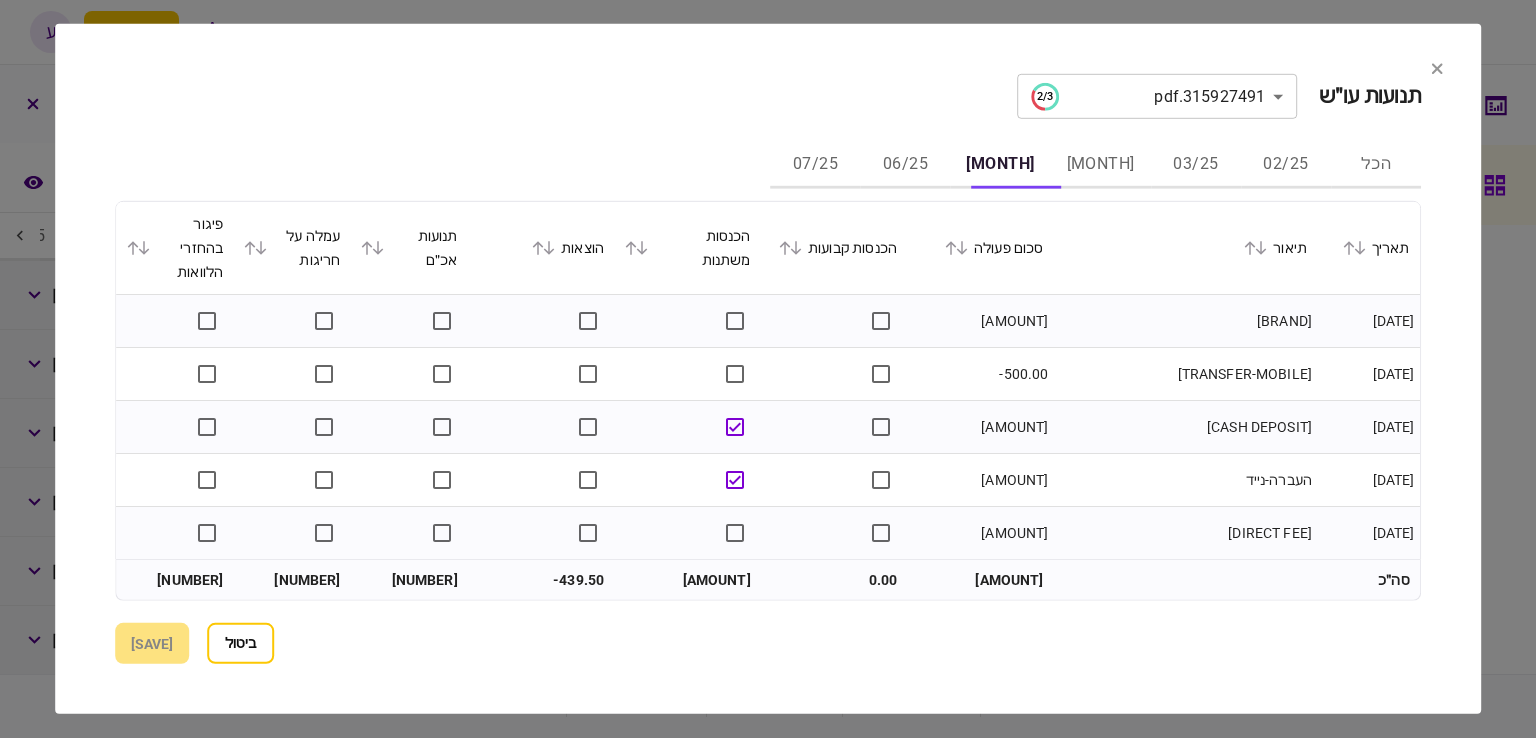 click on "סכום פעולה" at bounding box center [980, 248] 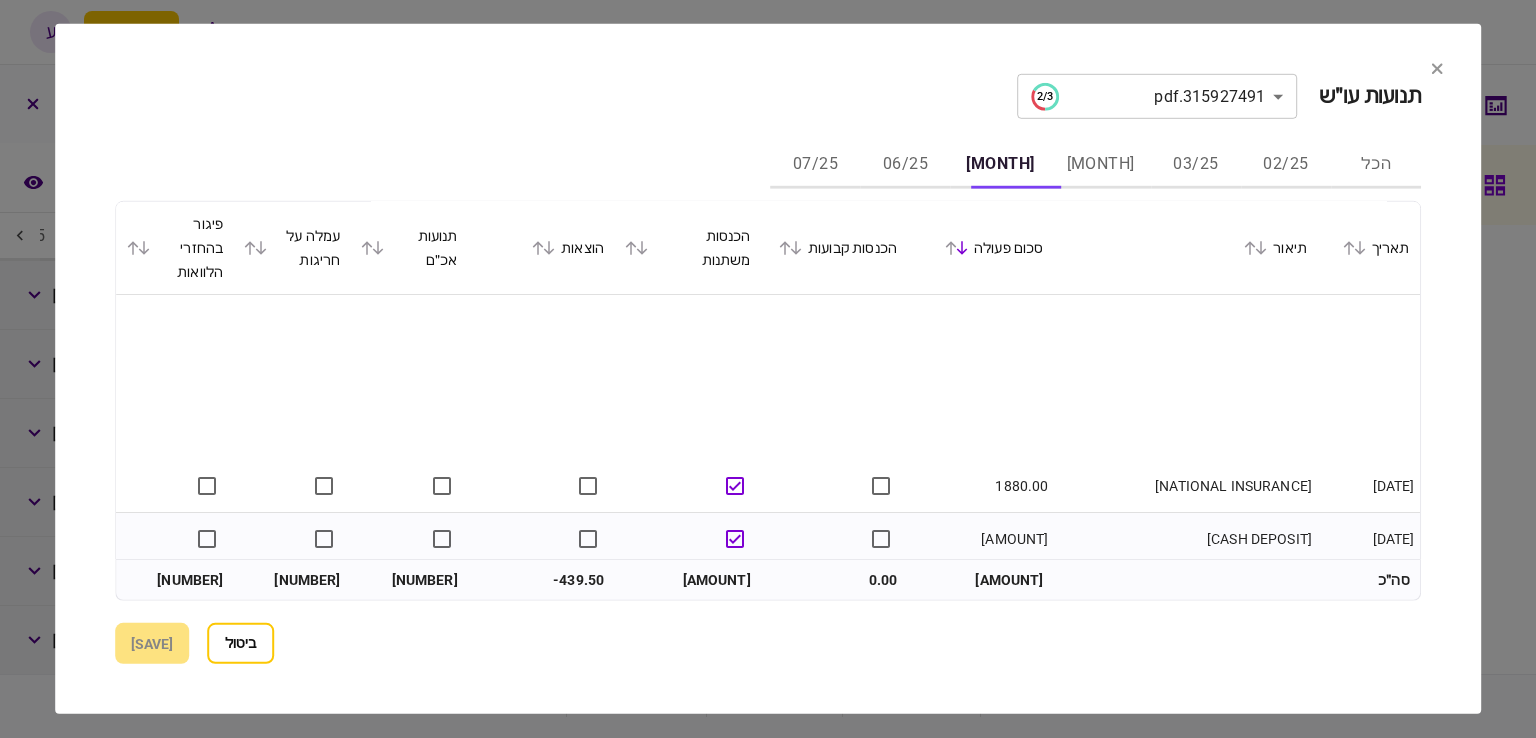 scroll, scrollTop: 300, scrollLeft: 0, axis: vertical 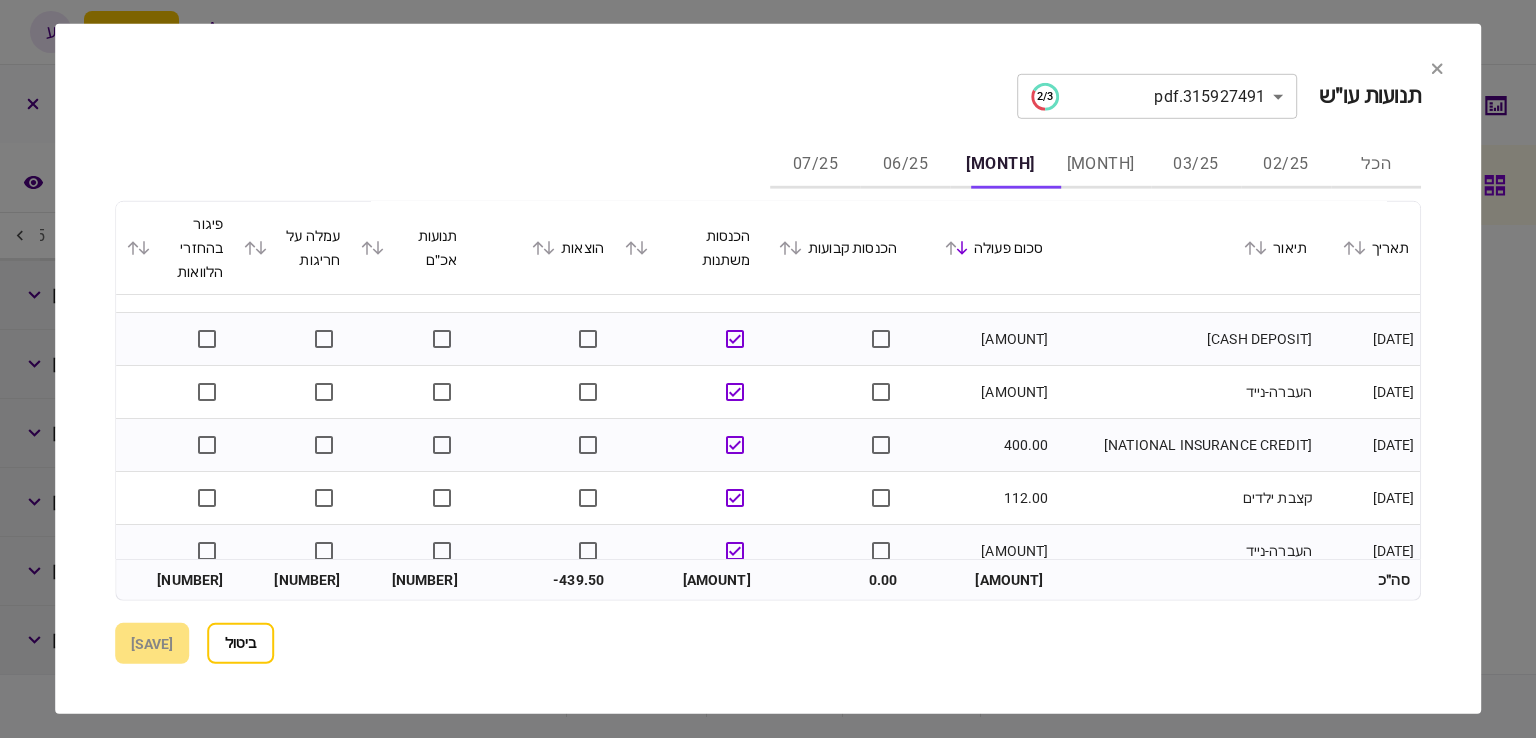 click on "**********" at bounding box center (768, 369) 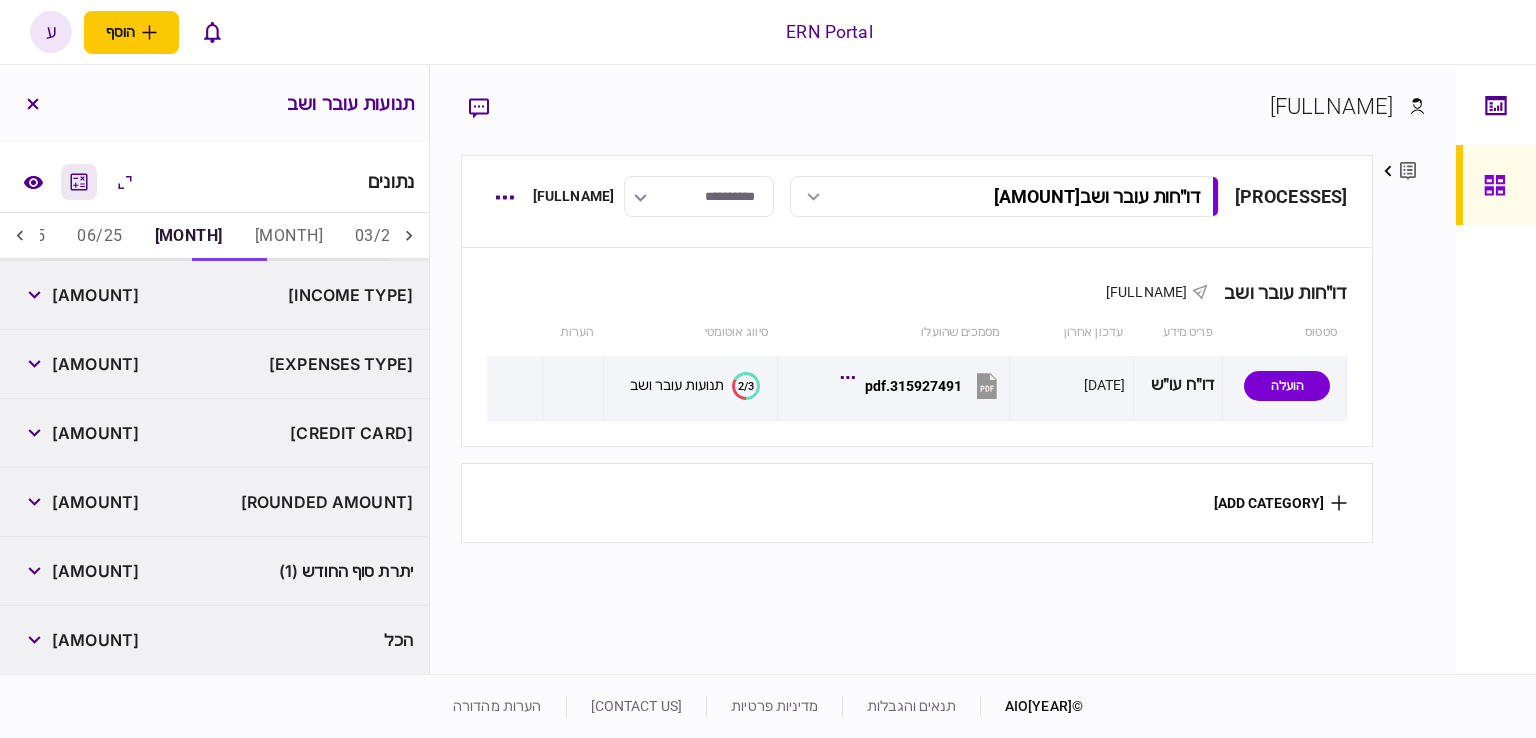 click 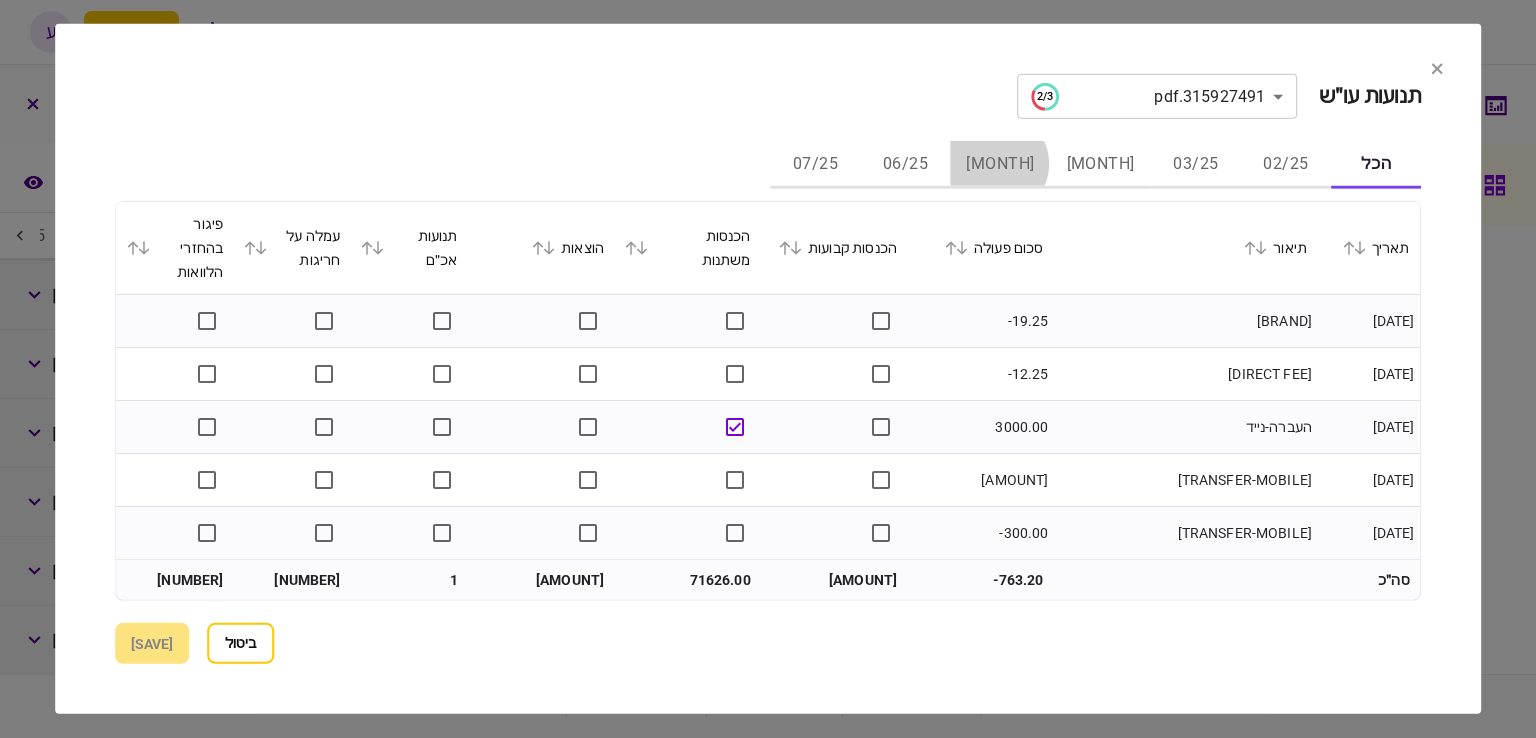 drag, startPoint x: 1017, startPoint y: 164, endPoint x: 994, endPoint y: 189, distance: 33.970577 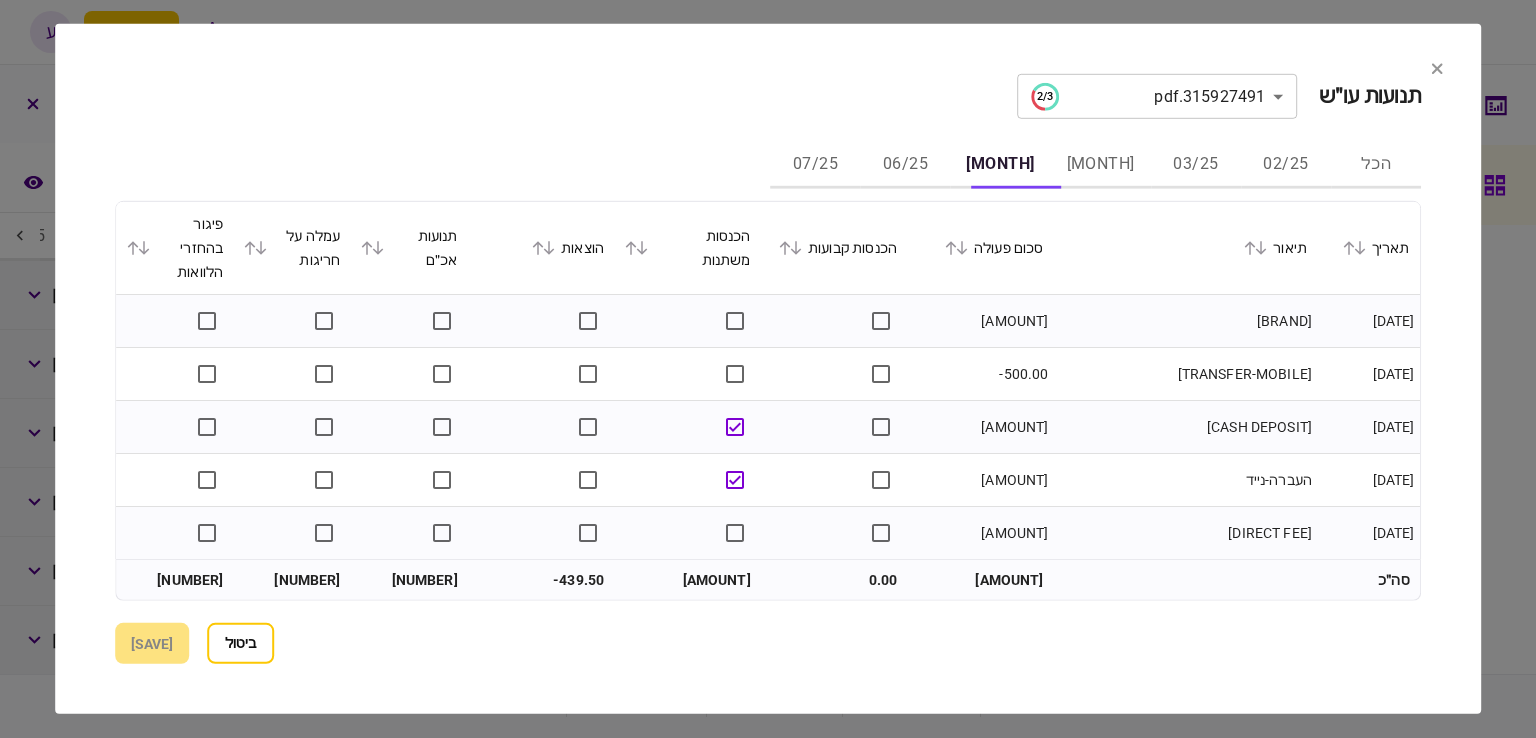 click at bounding box center [792, 248] 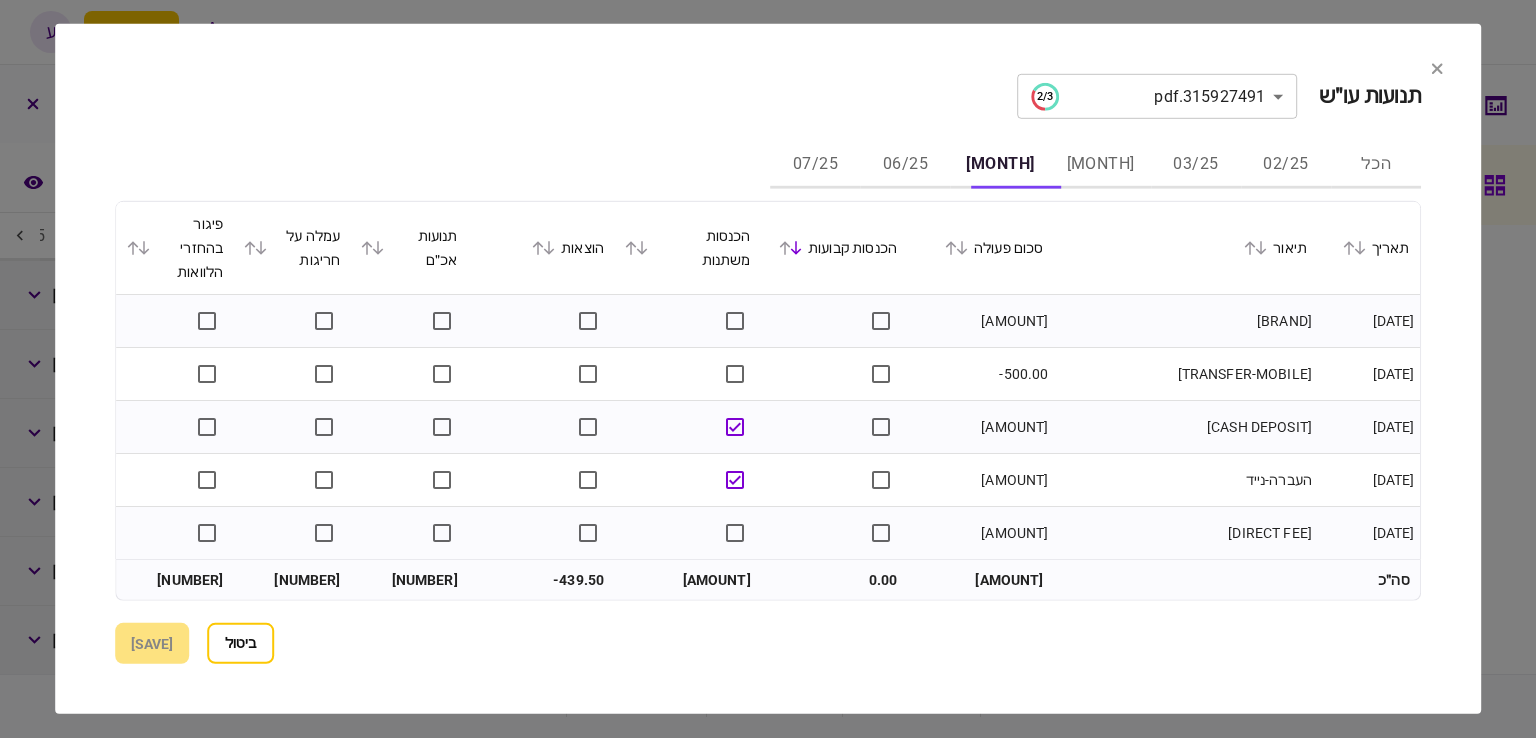 click 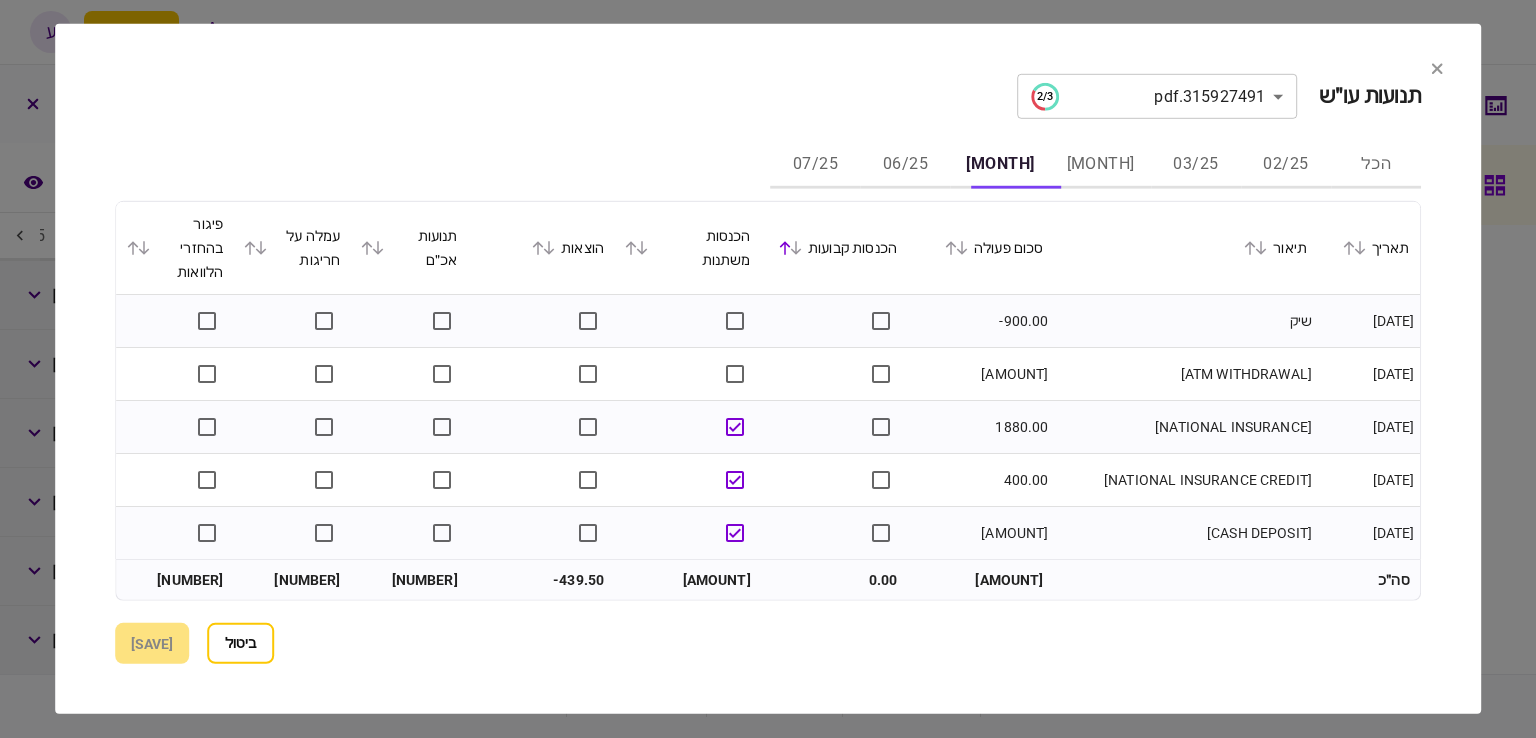 click 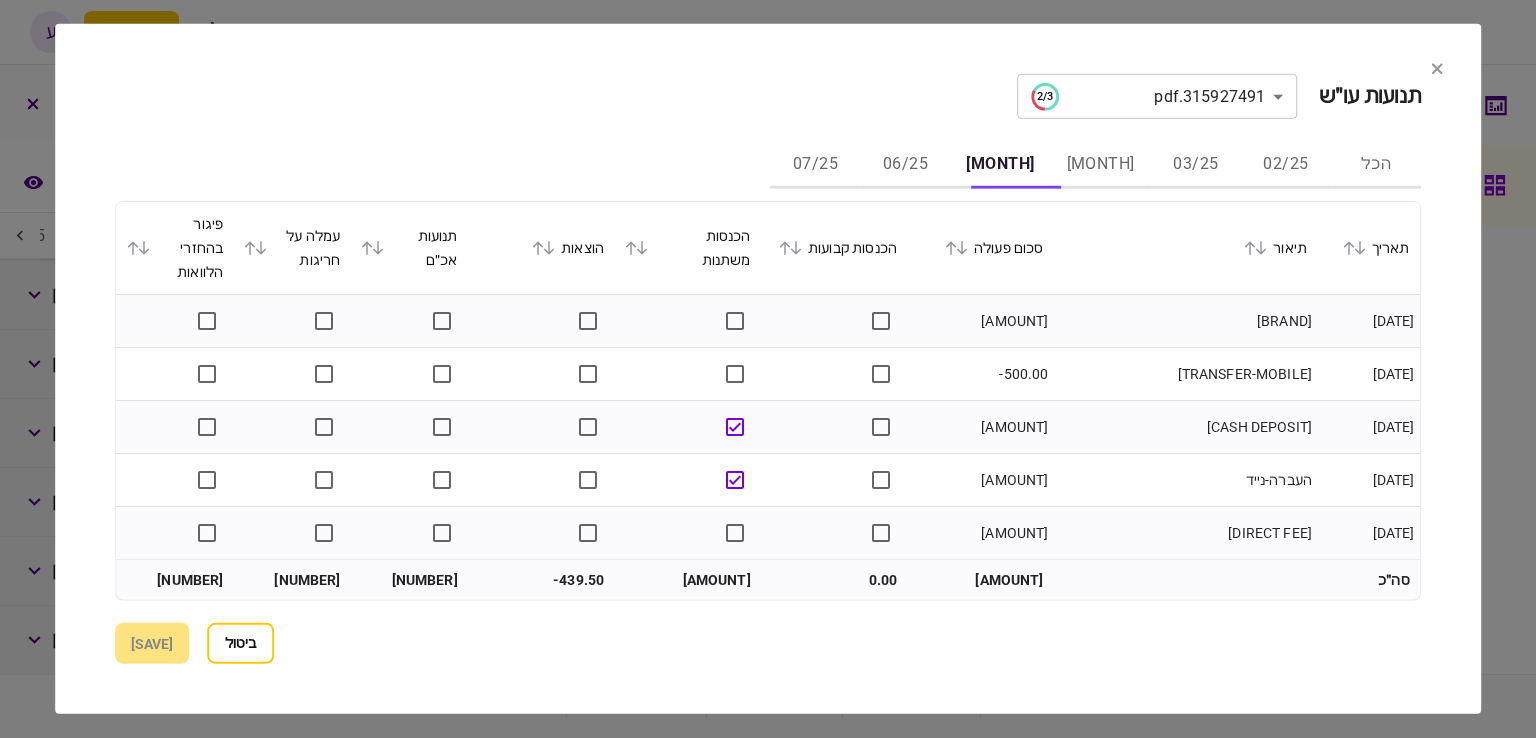 click 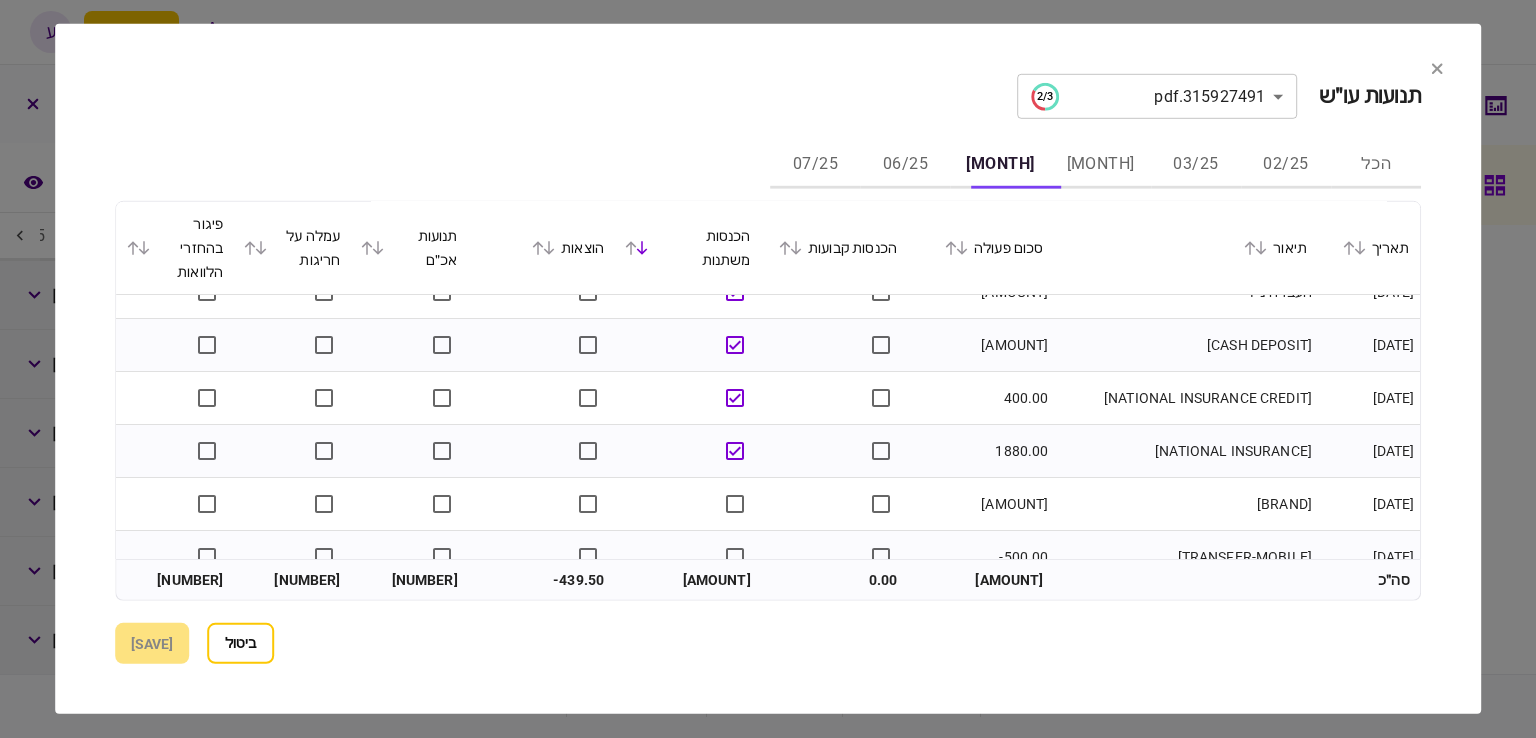 scroll, scrollTop: 600, scrollLeft: 0, axis: vertical 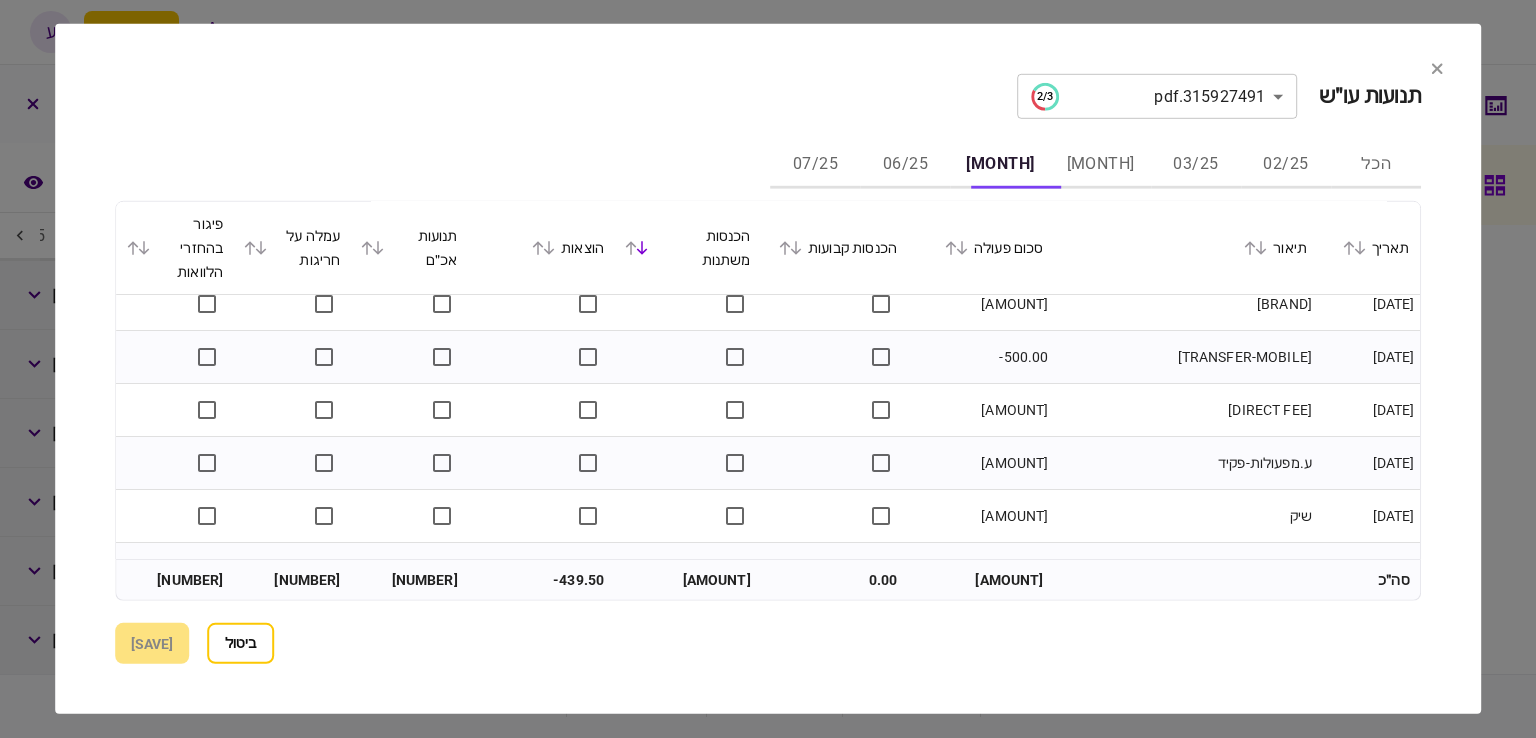 click 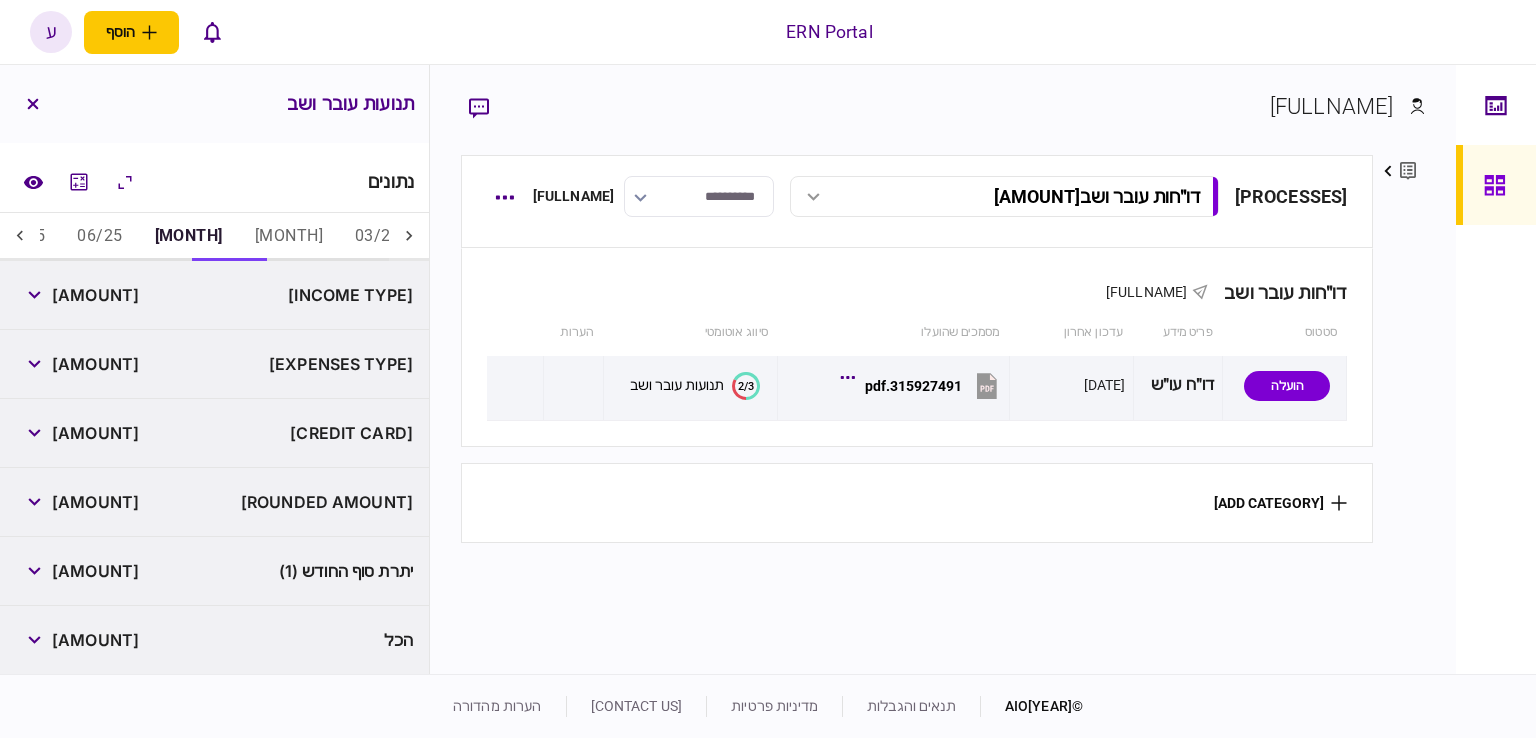 click on "[AMOUNT]" at bounding box center [95, 295] 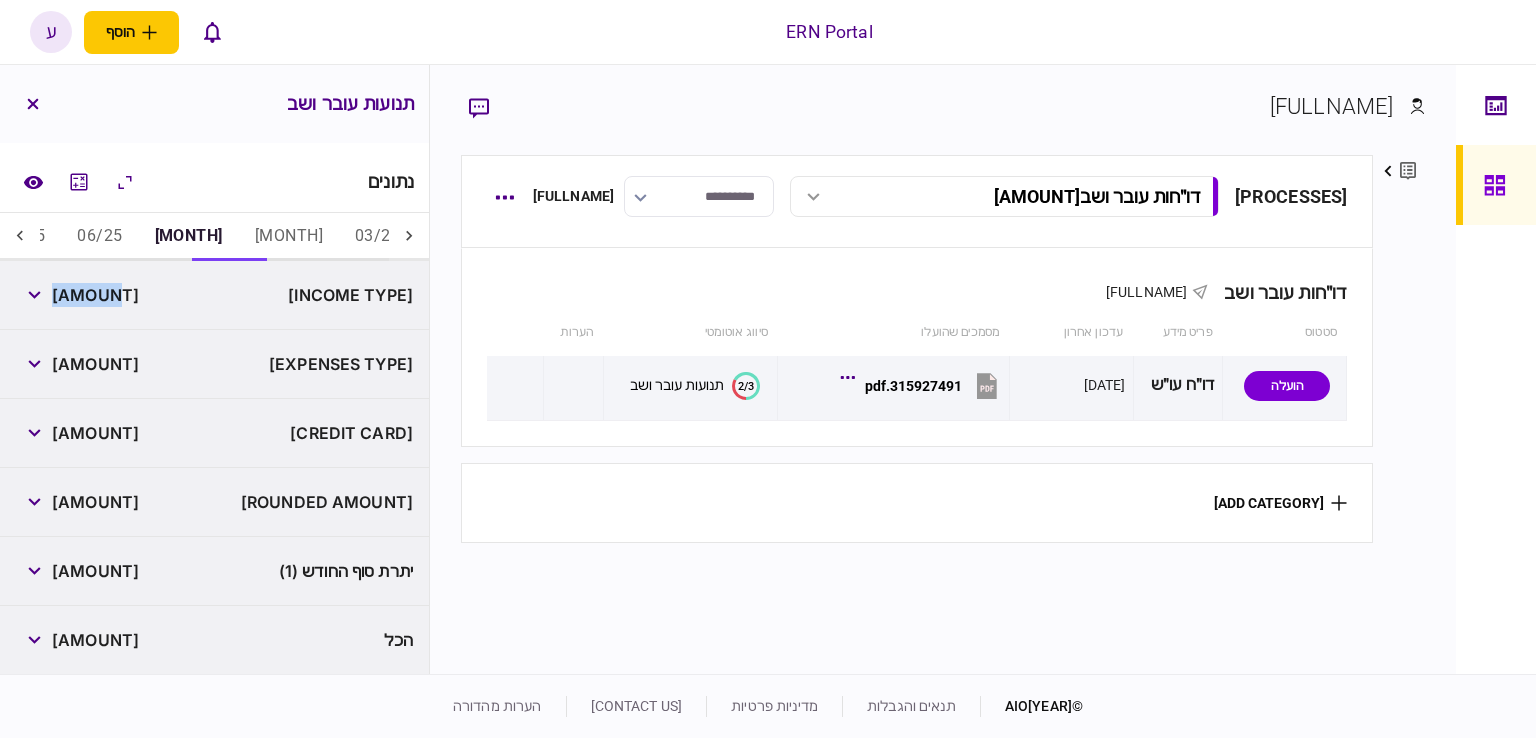 copy on "[AMOUNT]" 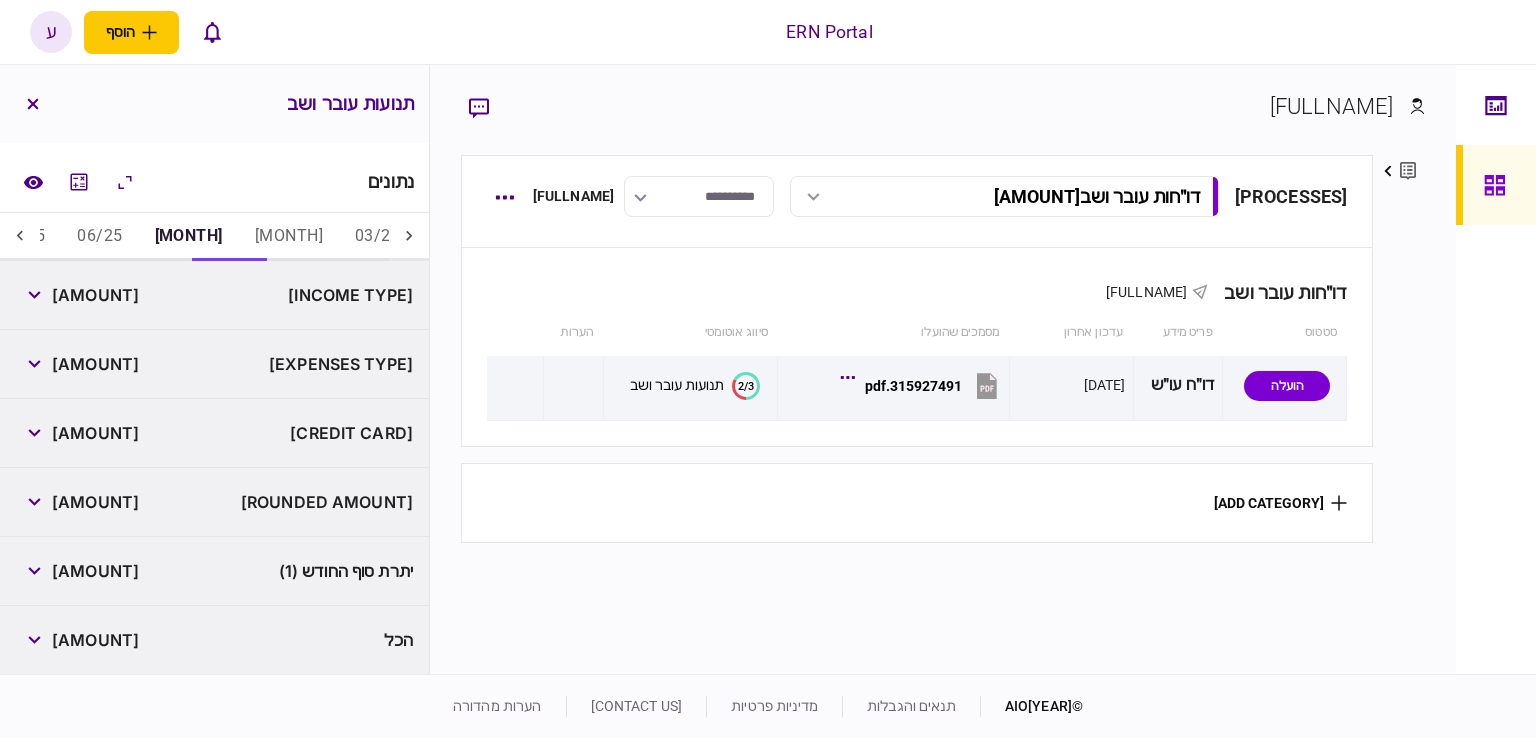 click on "[AMOUNT]" at bounding box center [95, 364] 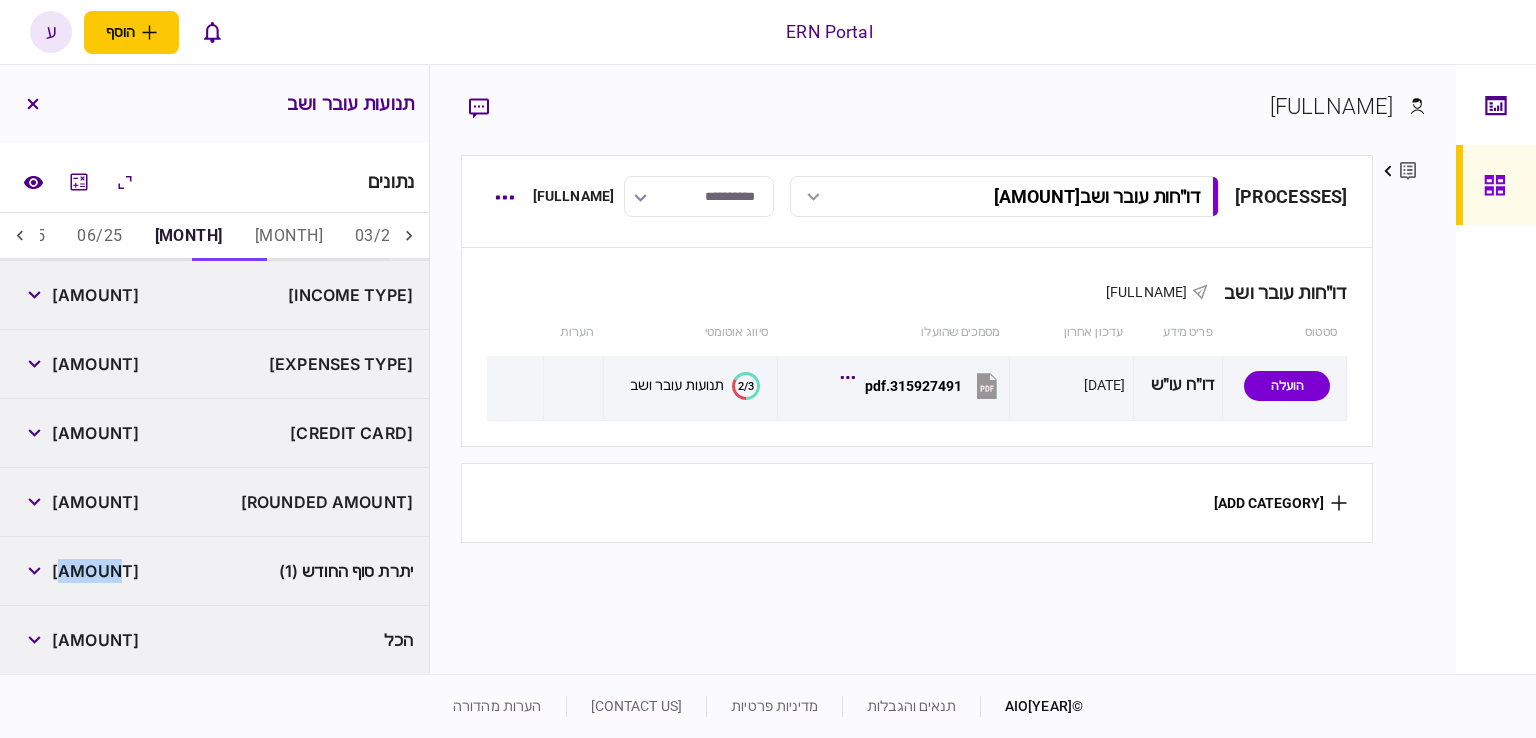 click on "[AMOUNT]" at bounding box center [95, 571] 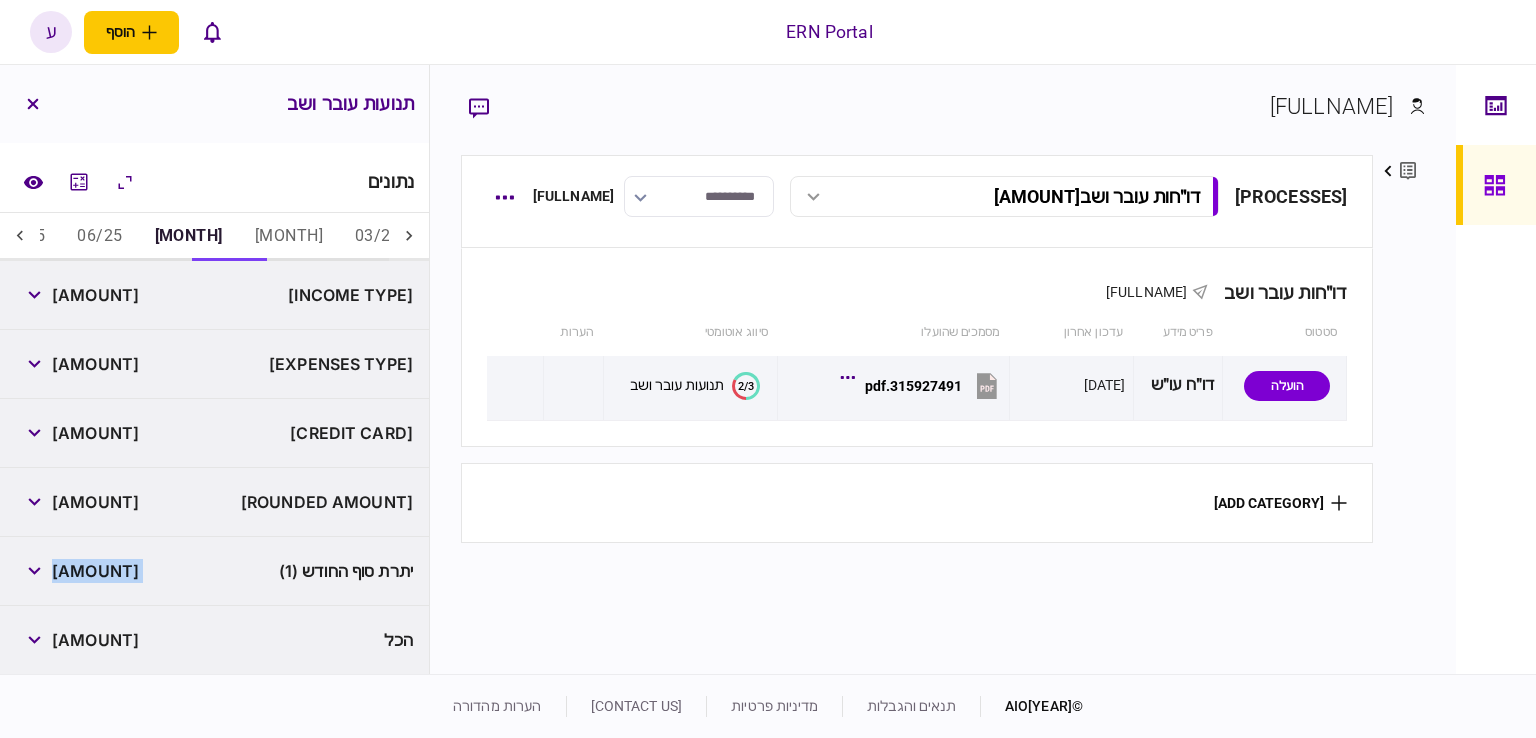 click on "[AMOUNT]" at bounding box center [95, 571] 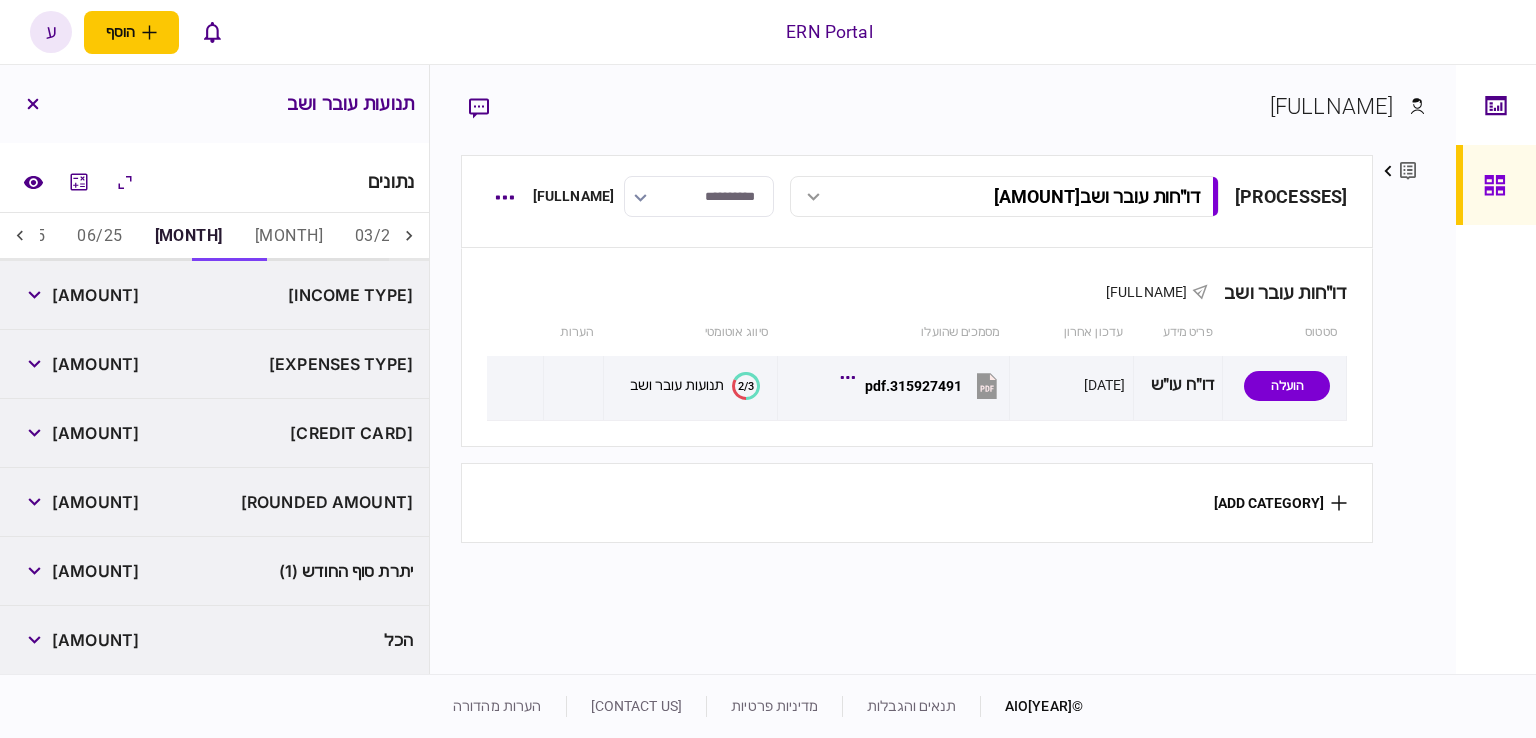 click on "06/25" at bounding box center (99, 237) 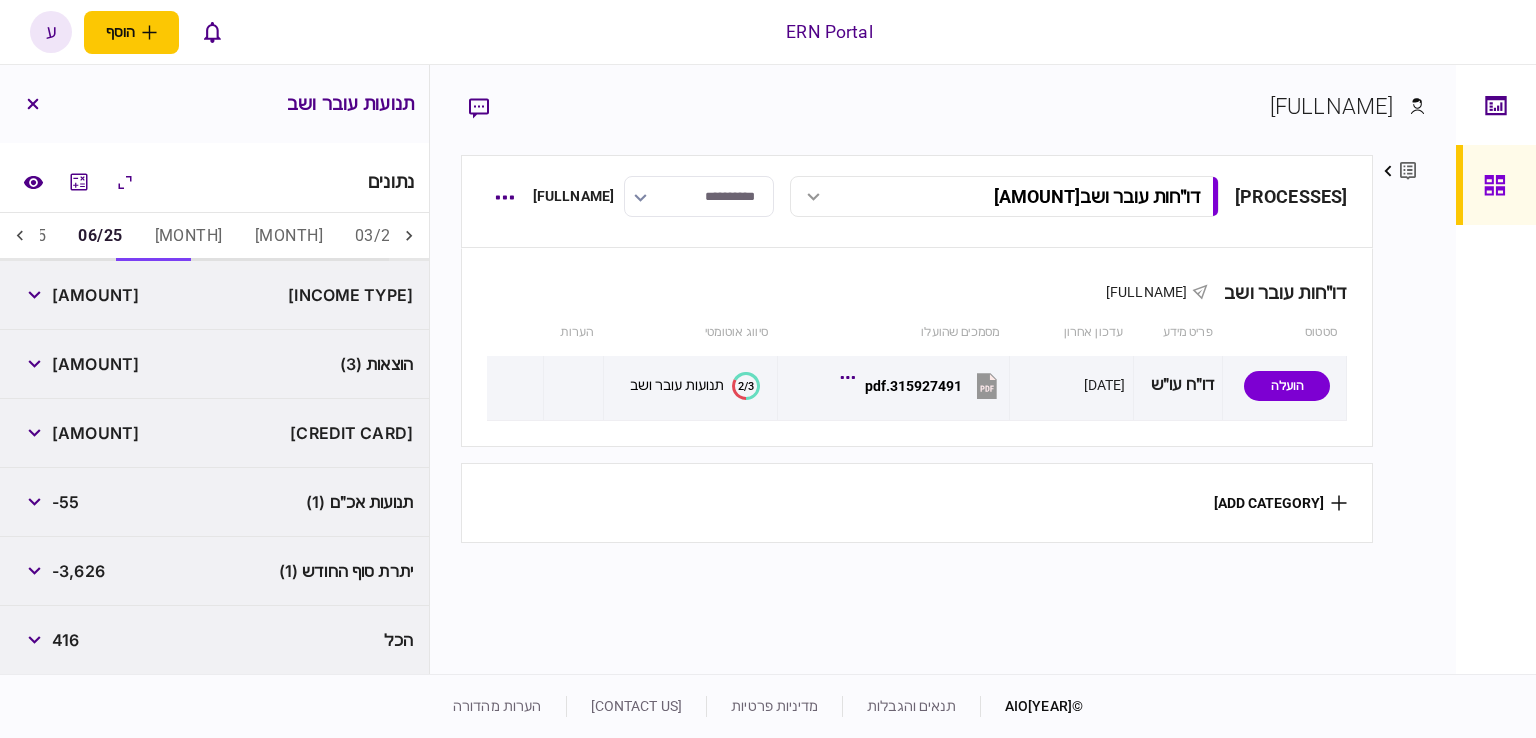 click on "[AMOUNT]" at bounding box center [95, 295] 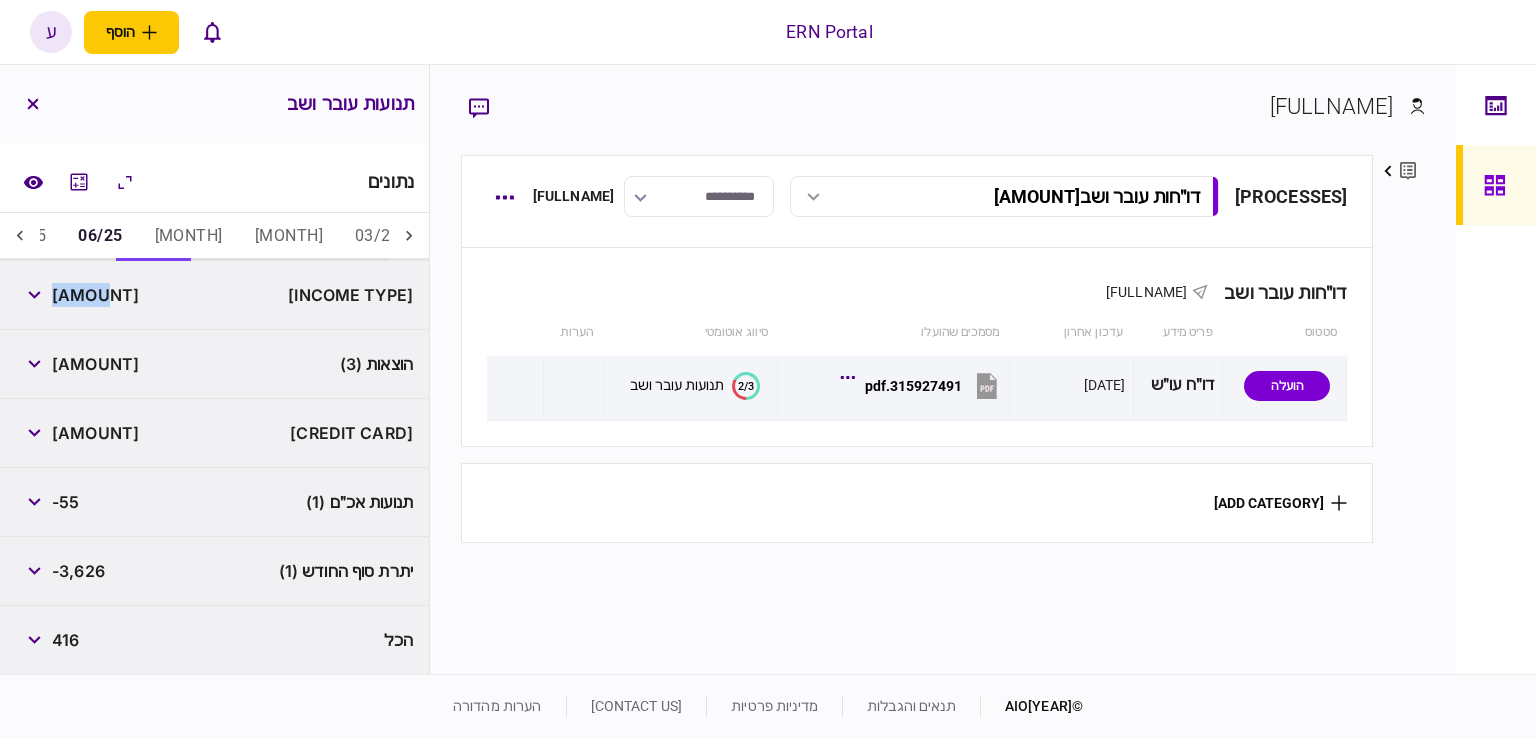 click on "[AMOUNT]" at bounding box center [95, 295] 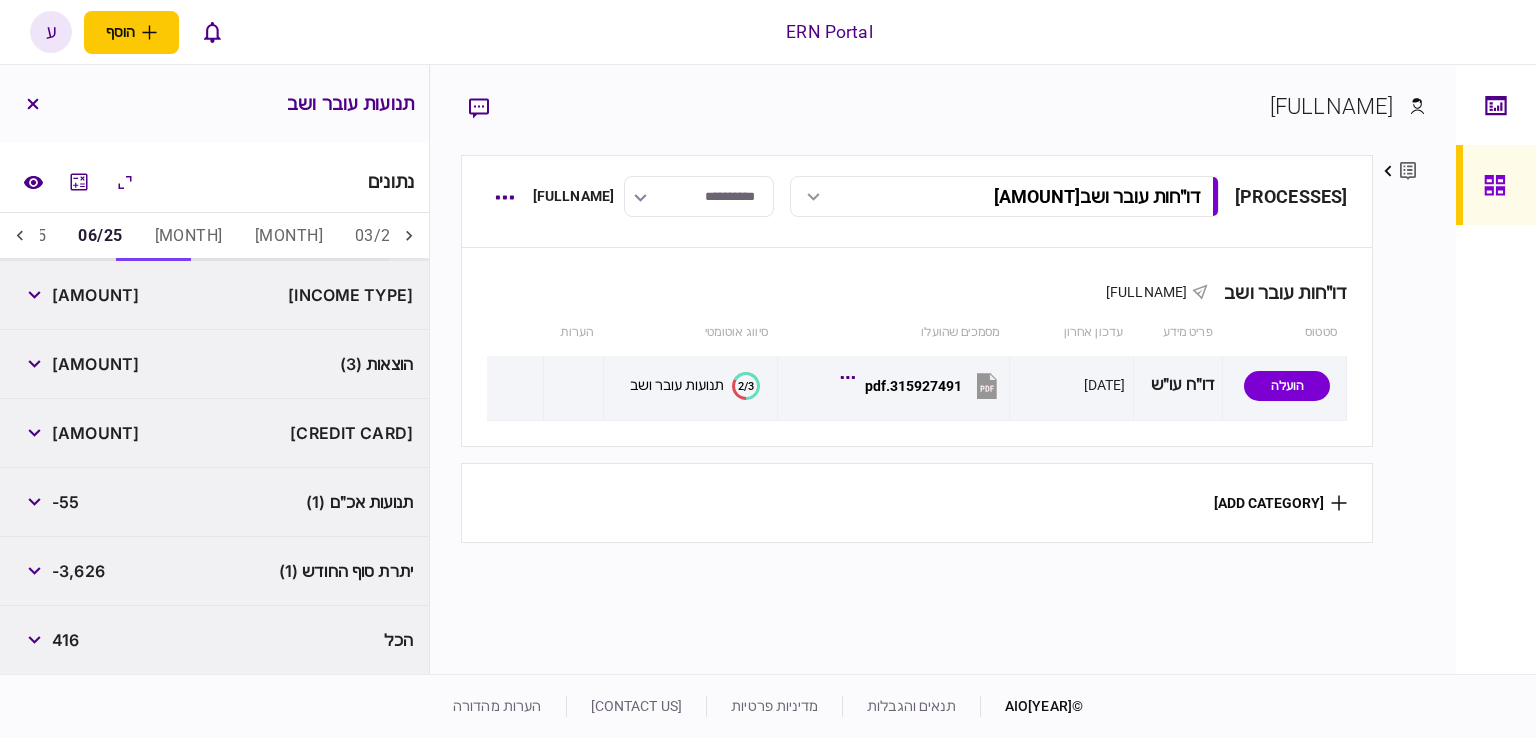 click on "-3,626" at bounding box center (78, 571) 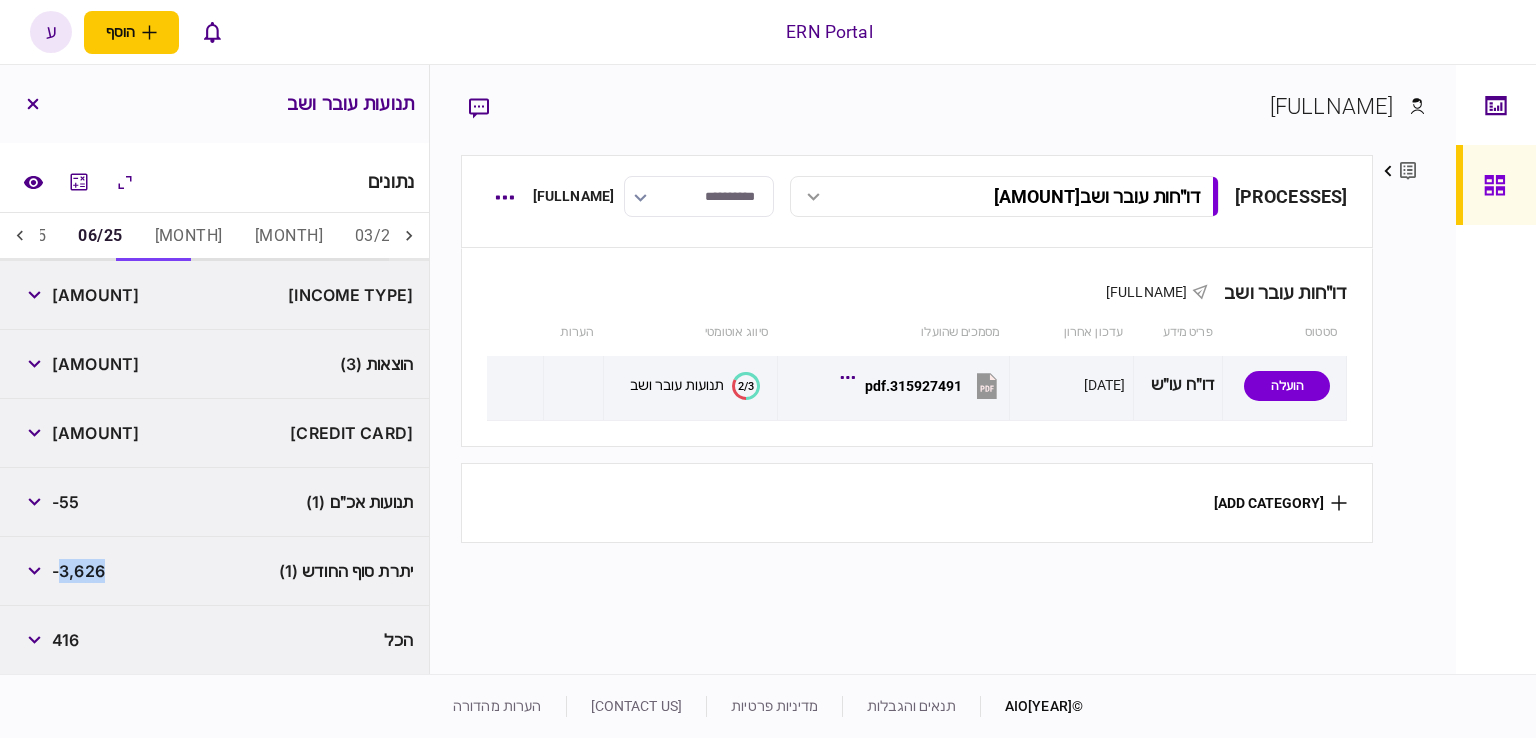 click on "-3,626" at bounding box center (78, 571) 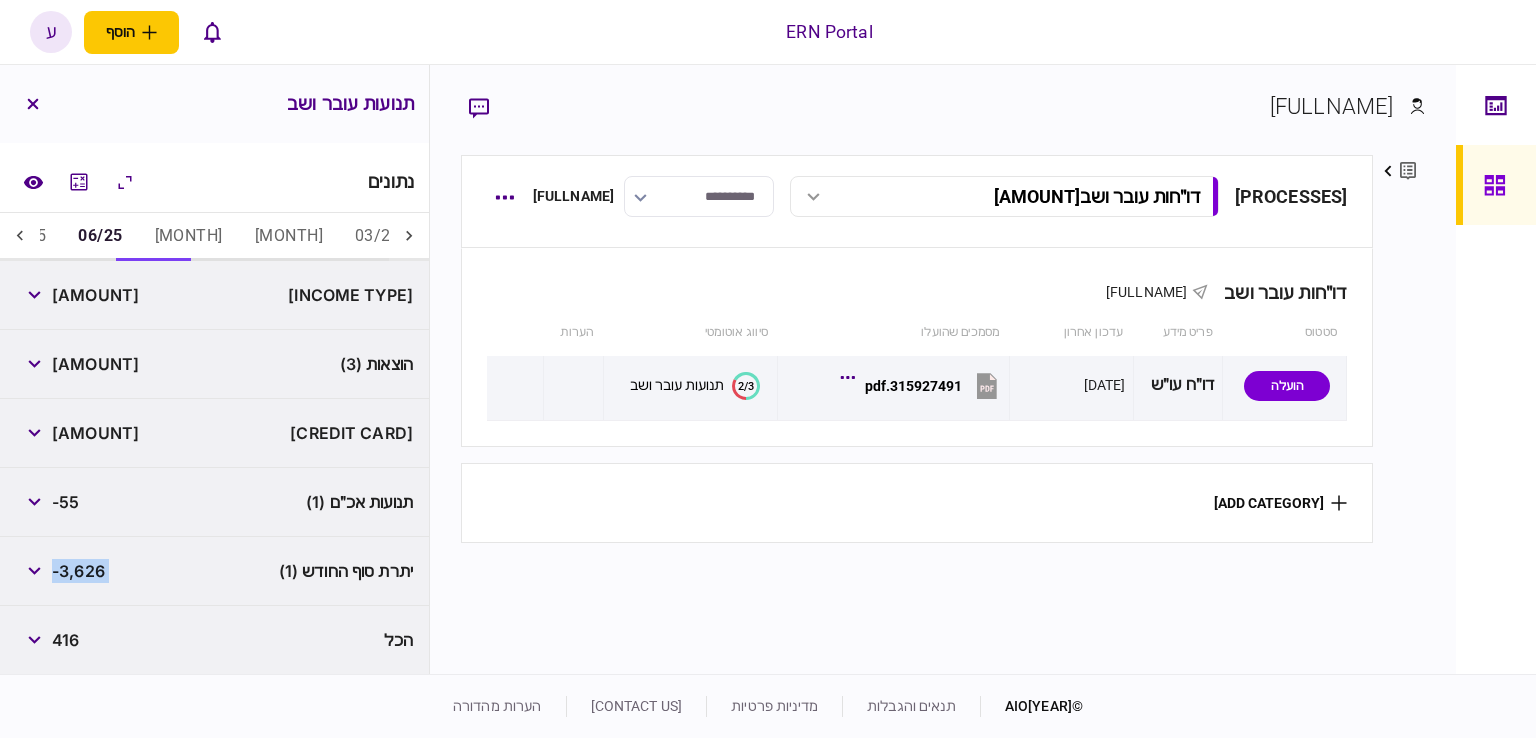 click on "-3,626" at bounding box center [78, 571] 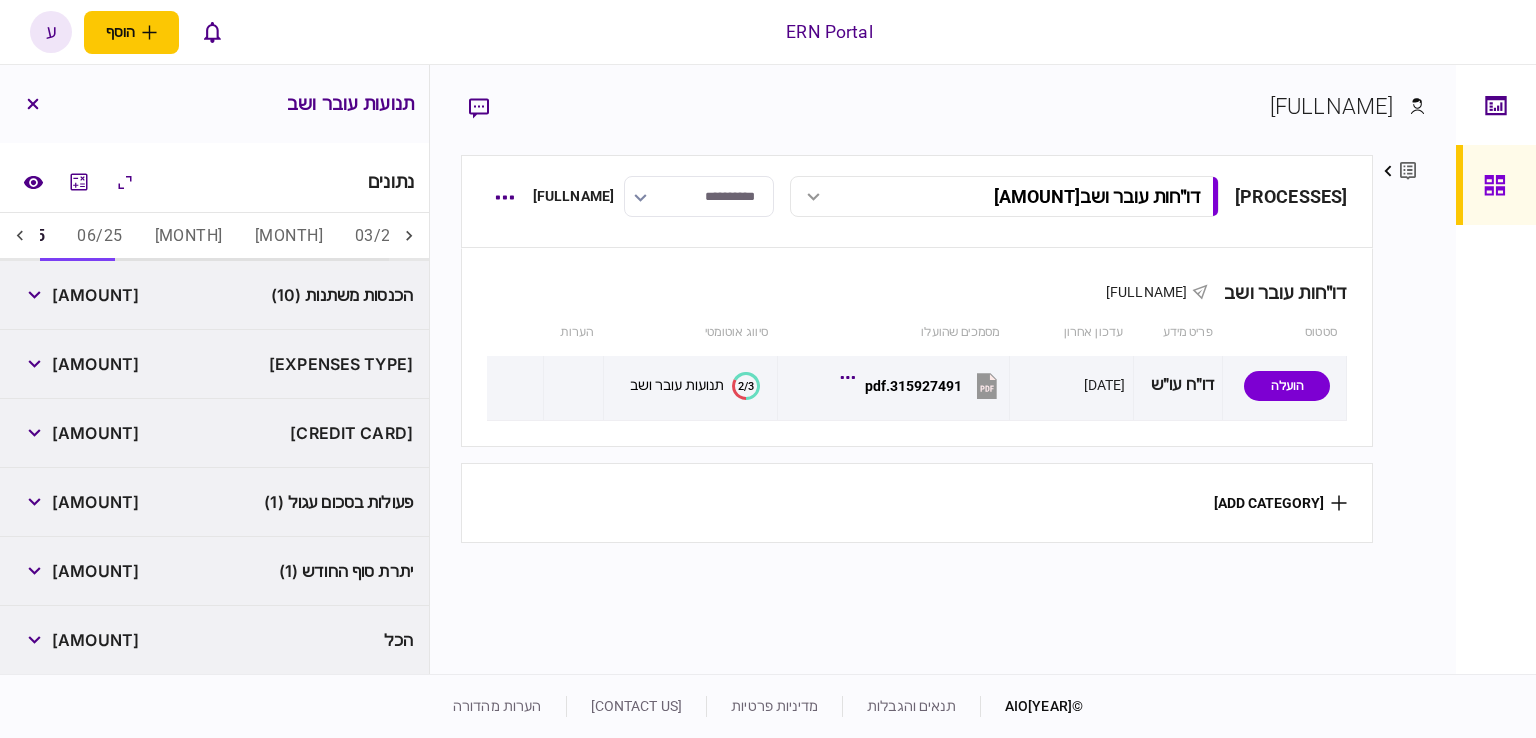 click on "[AMOUNT]" at bounding box center [95, 295] 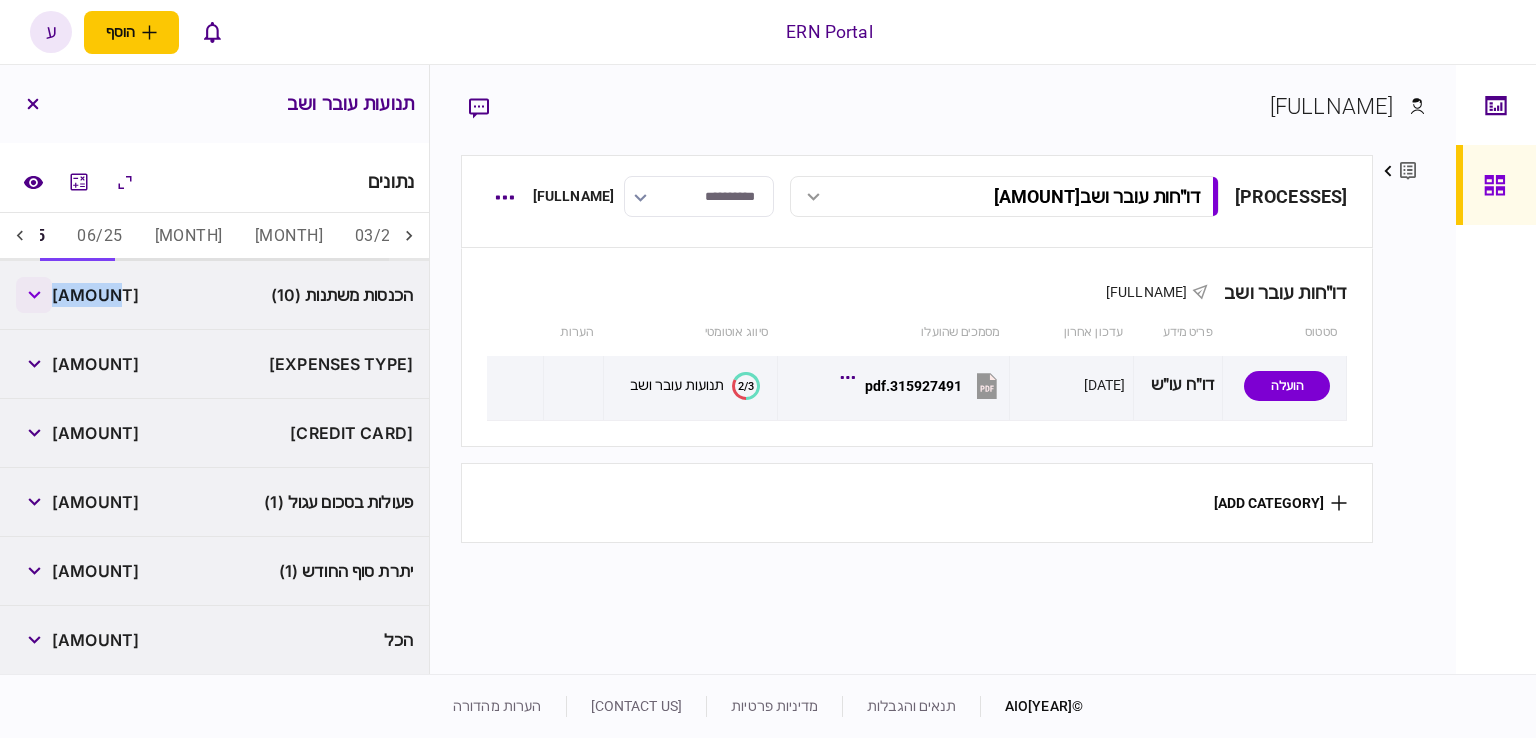 click at bounding box center [34, 295] 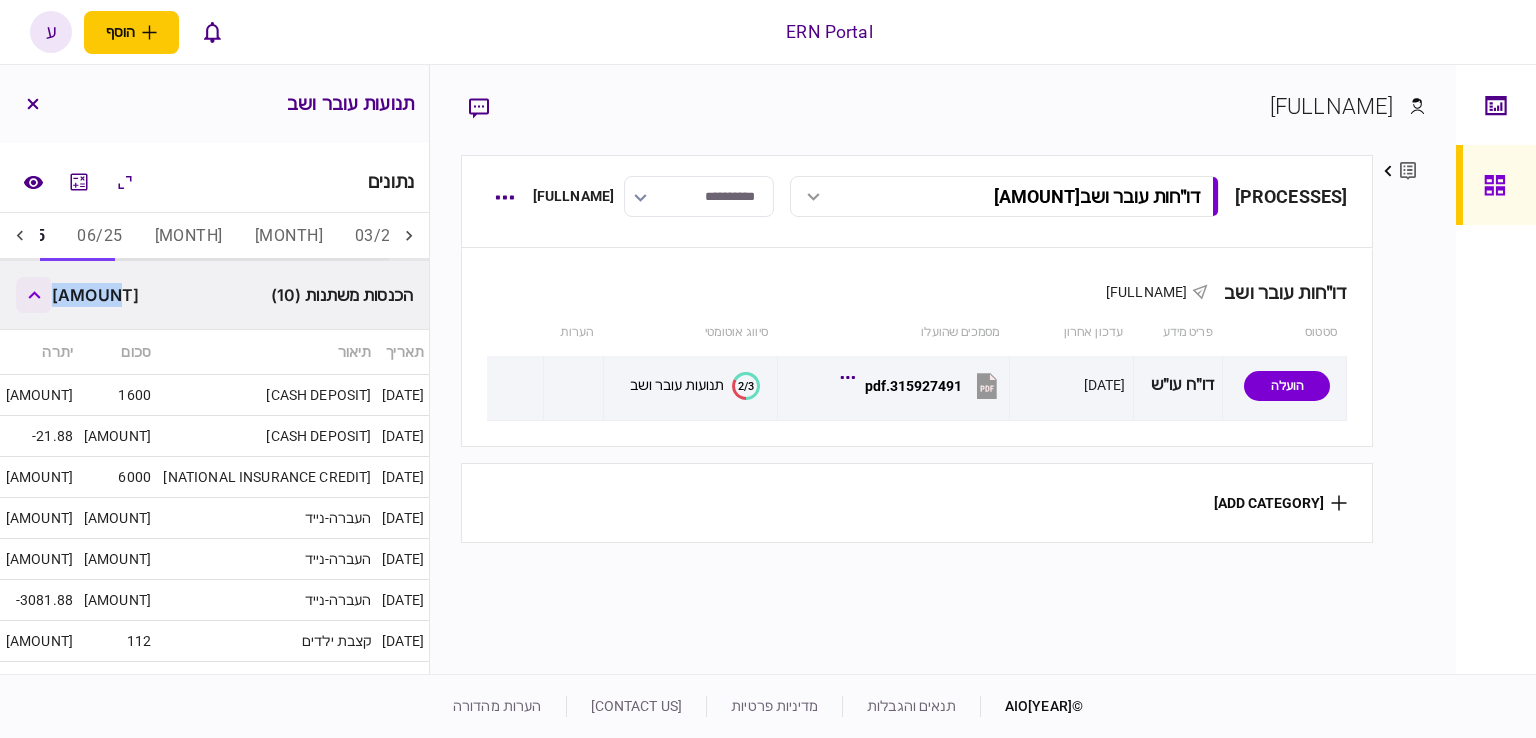 click at bounding box center (34, 295) 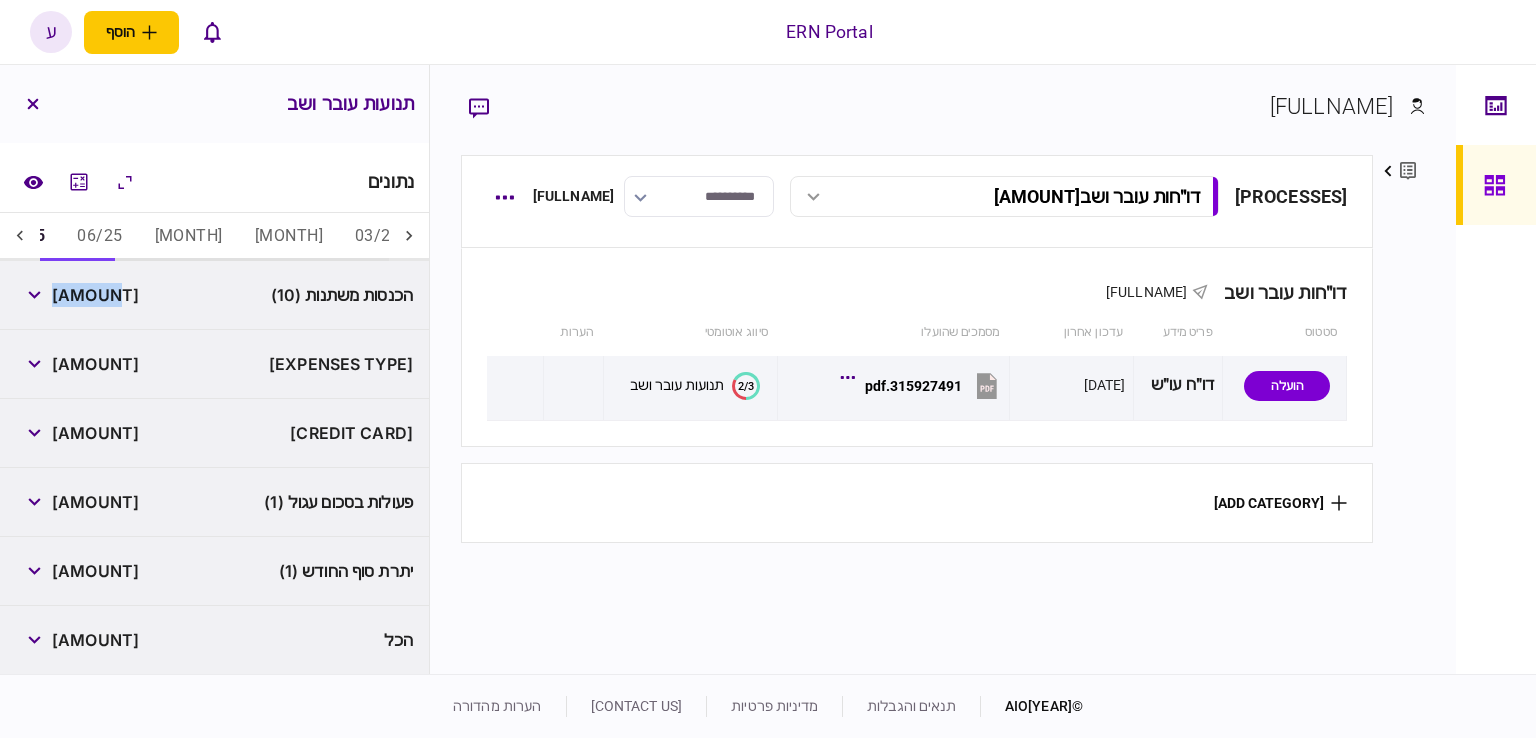 click on "[AMOUNT]" at bounding box center (95, 295) 